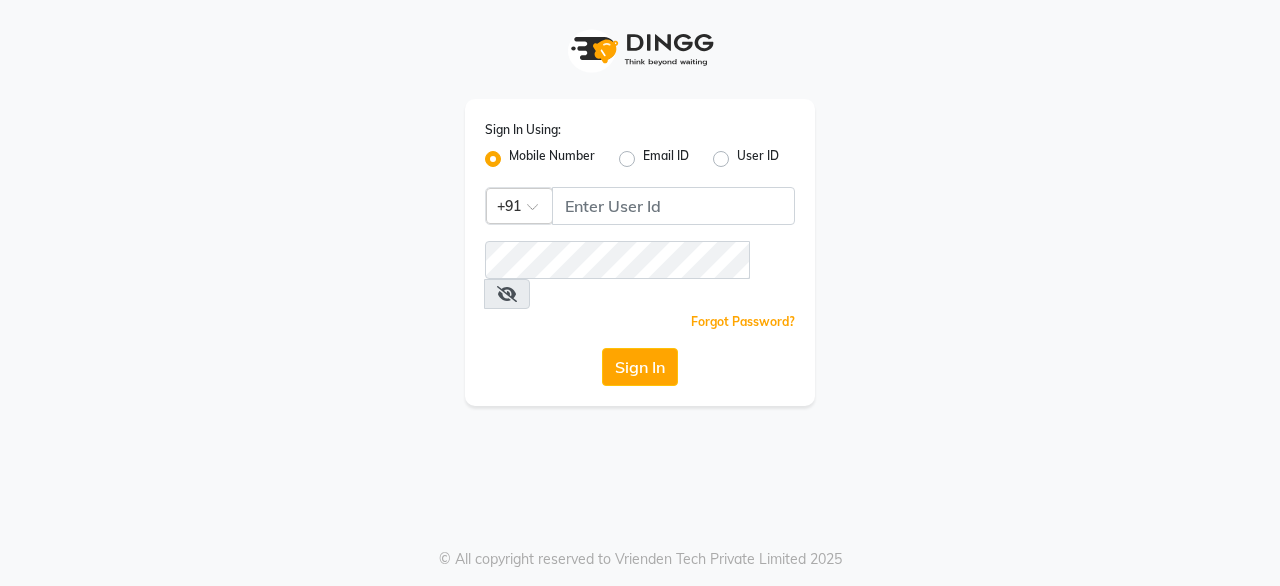 scroll, scrollTop: 0, scrollLeft: 0, axis: both 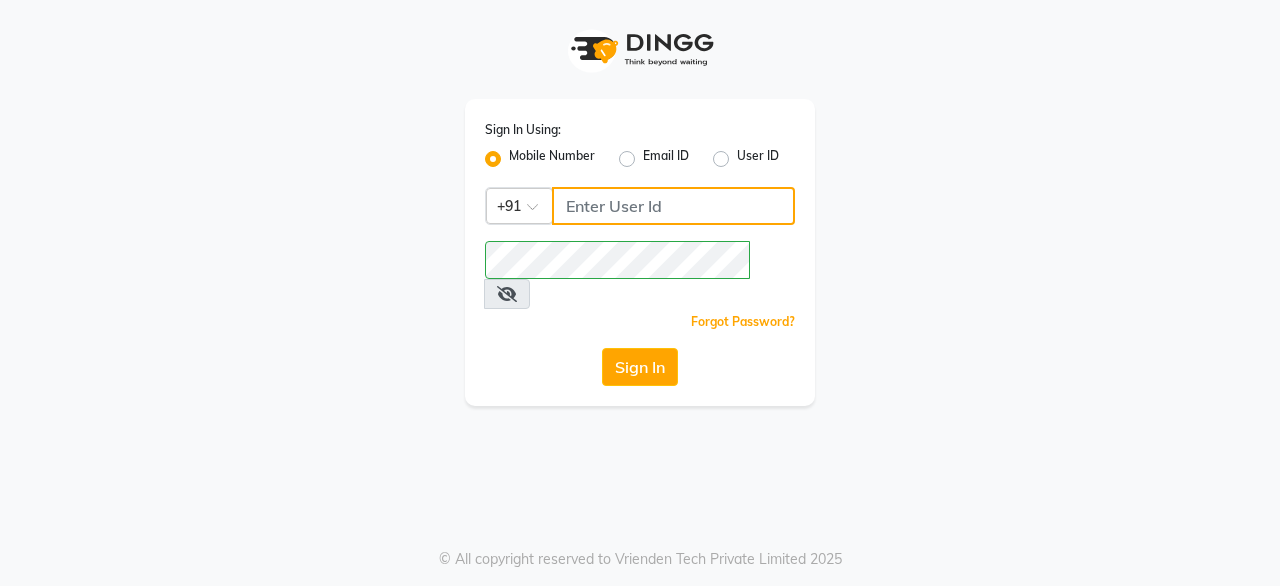 click 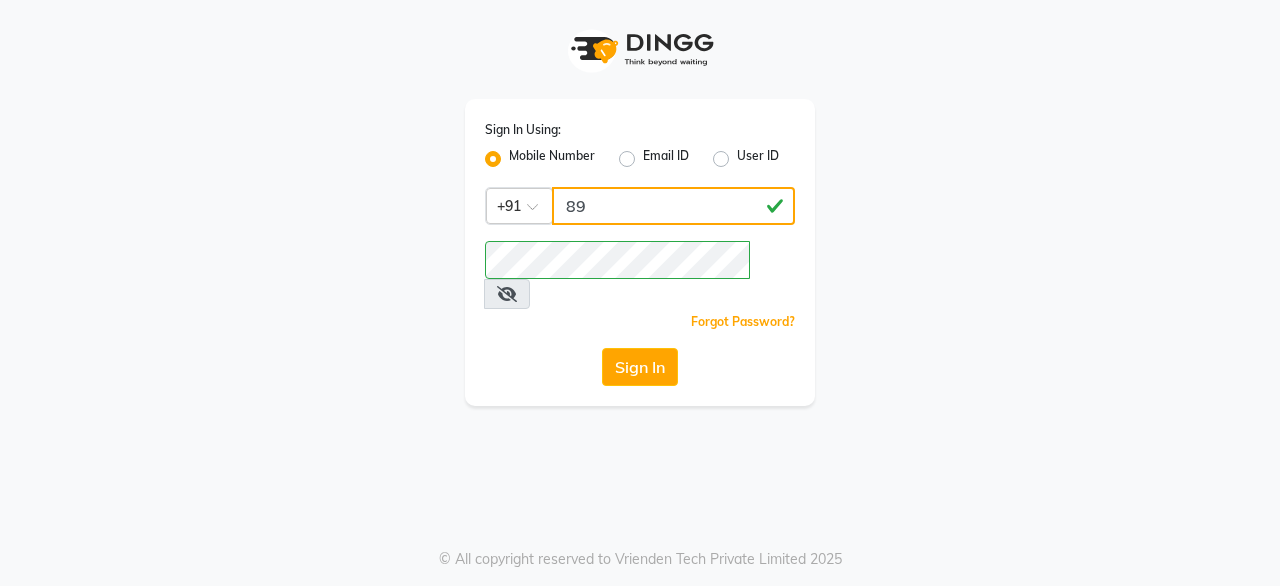 type on "8" 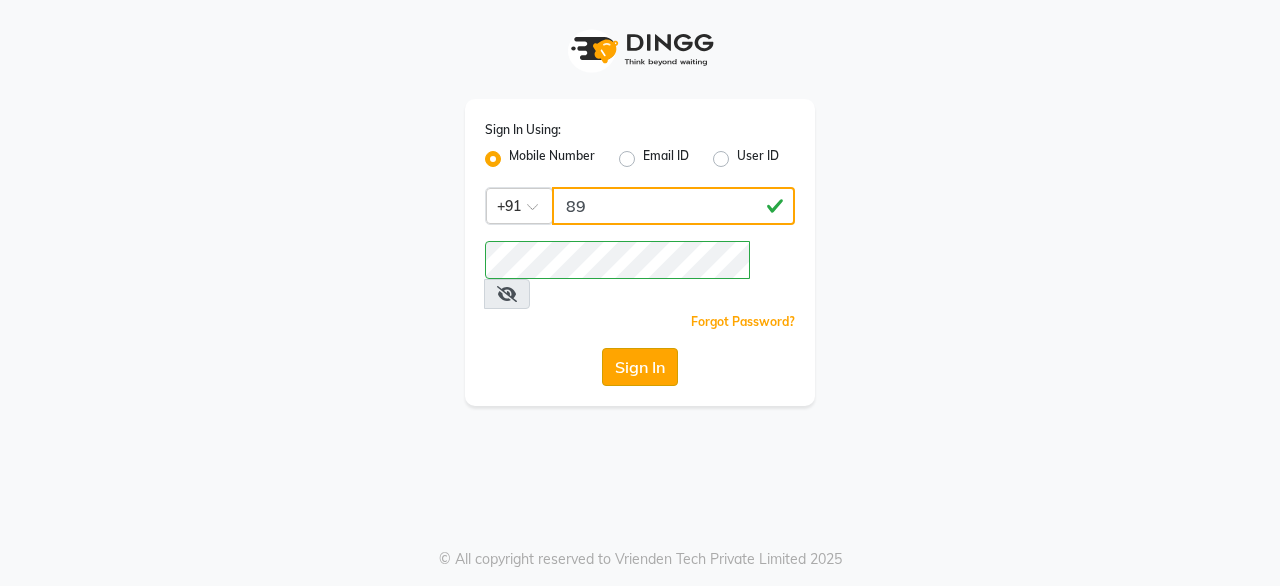 type on "[PHONE]" 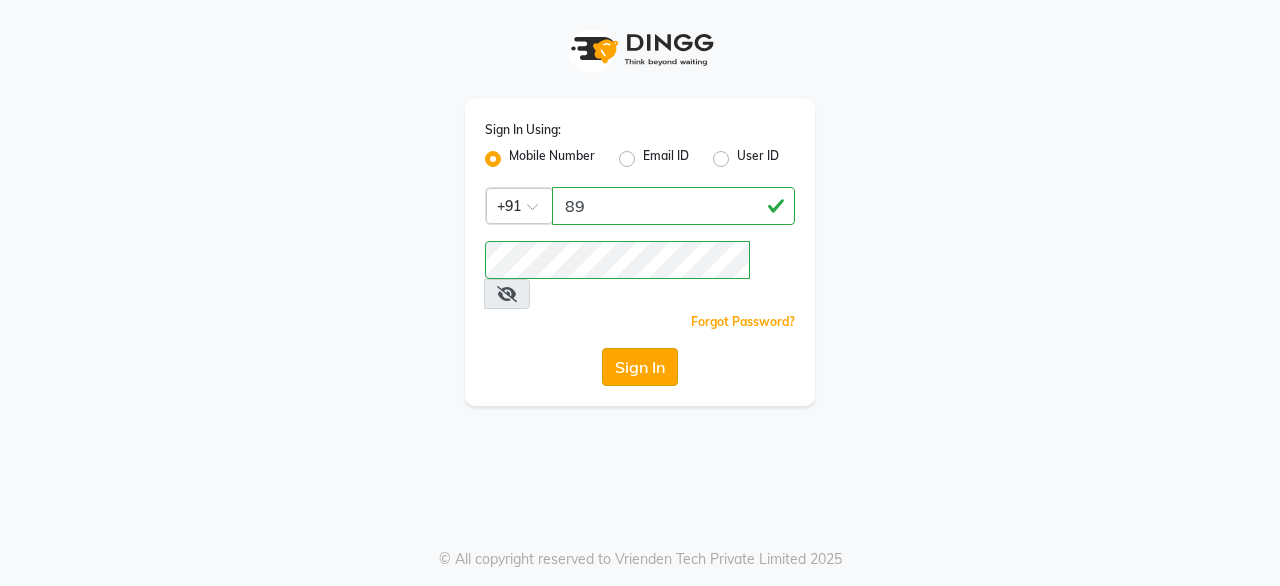 click on "Sign In" 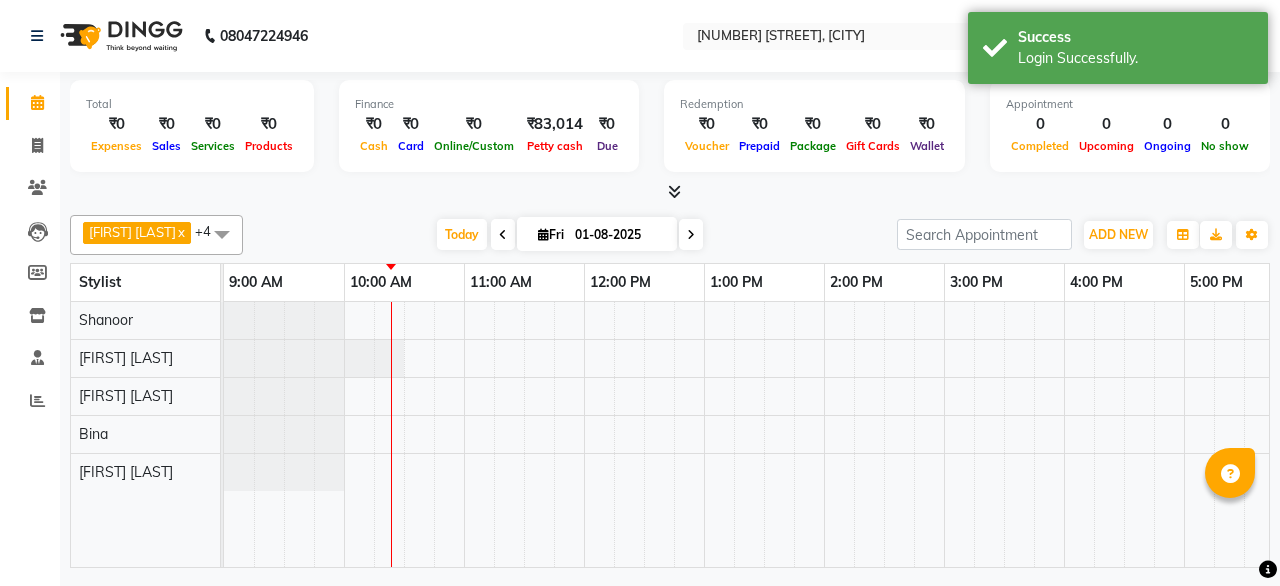 scroll, scrollTop: 0, scrollLeft: 0, axis: both 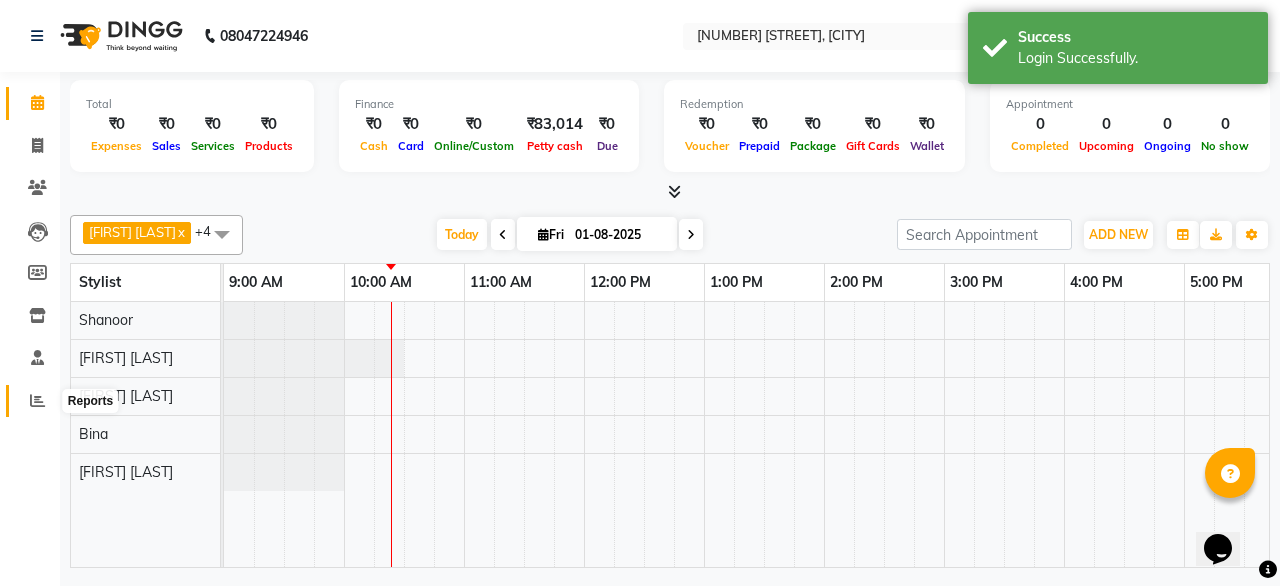 click 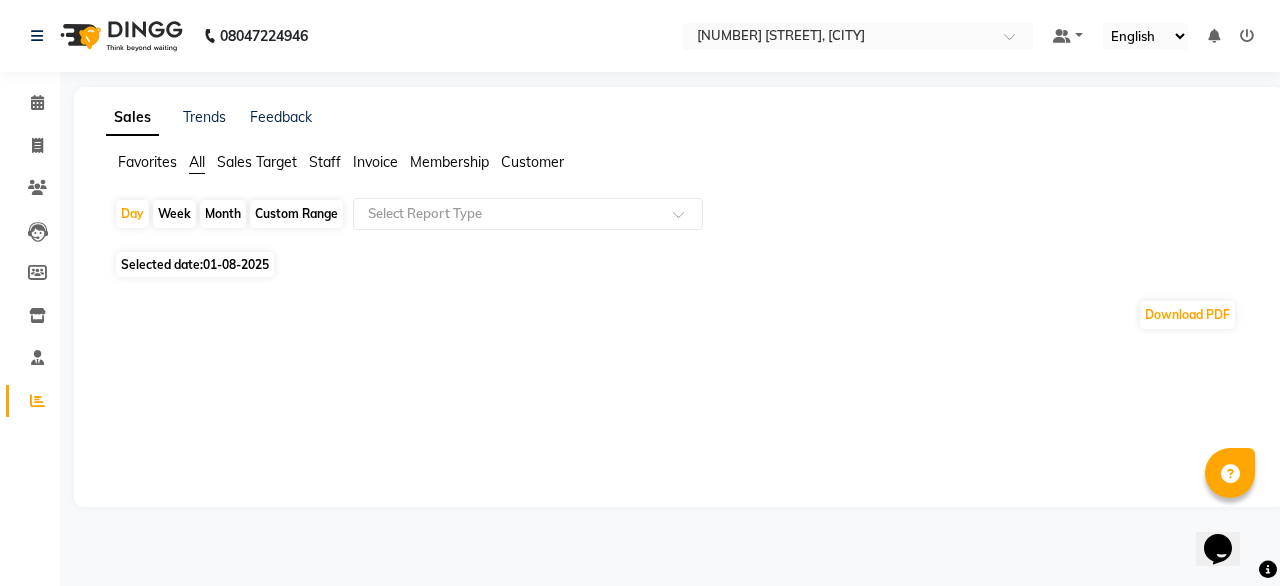 click on "Month" 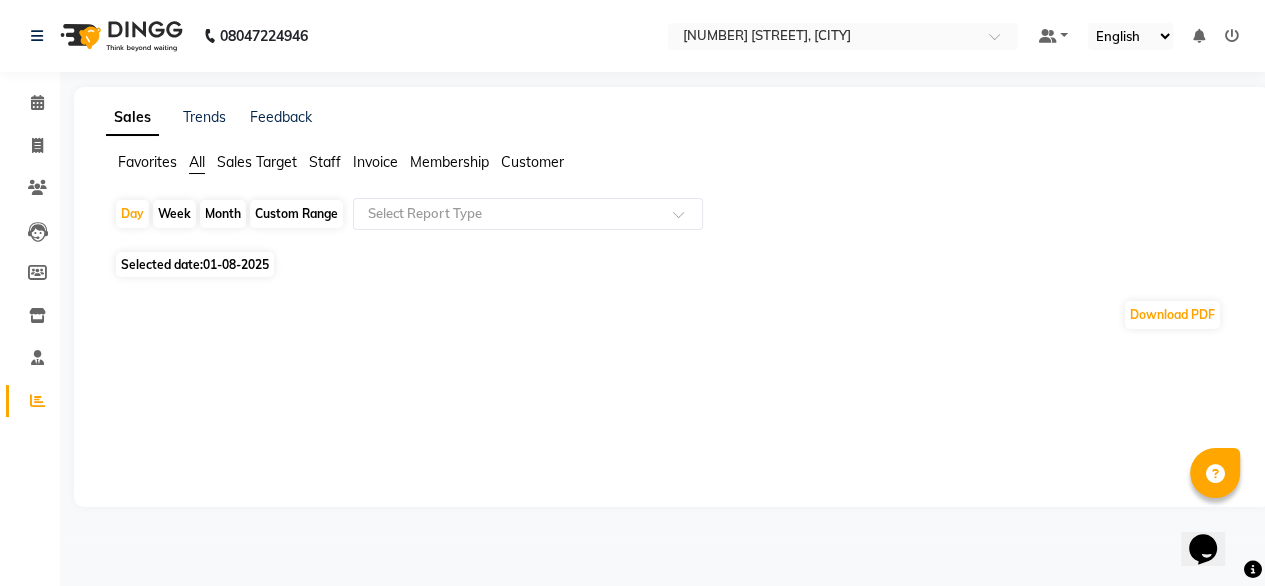 select on "8" 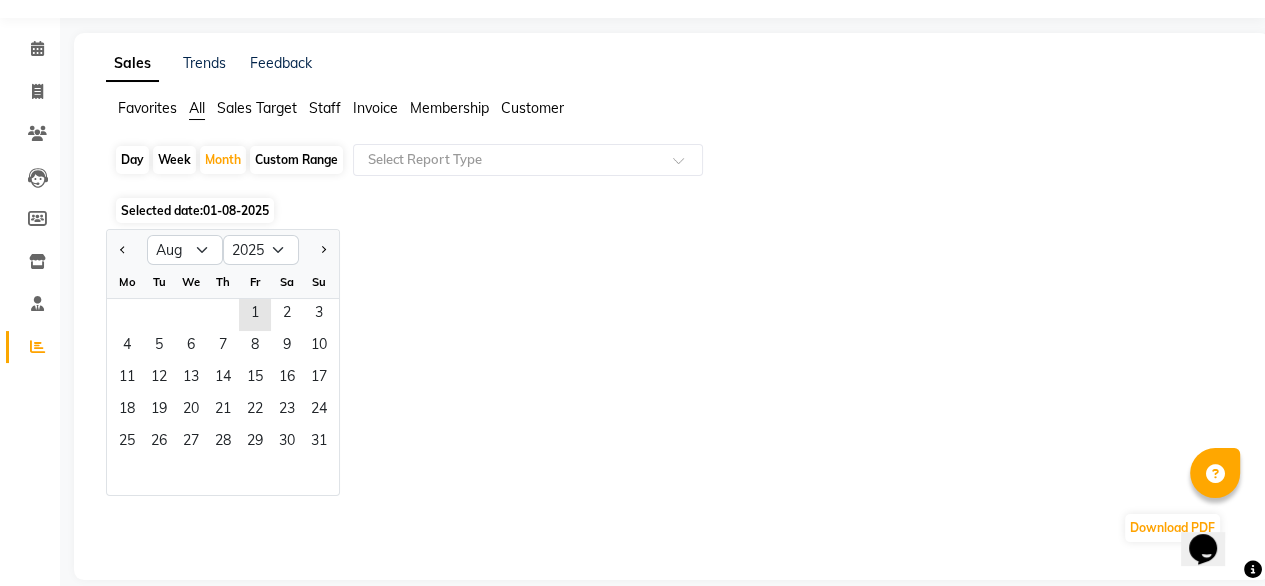 scroll, scrollTop: 57, scrollLeft: 0, axis: vertical 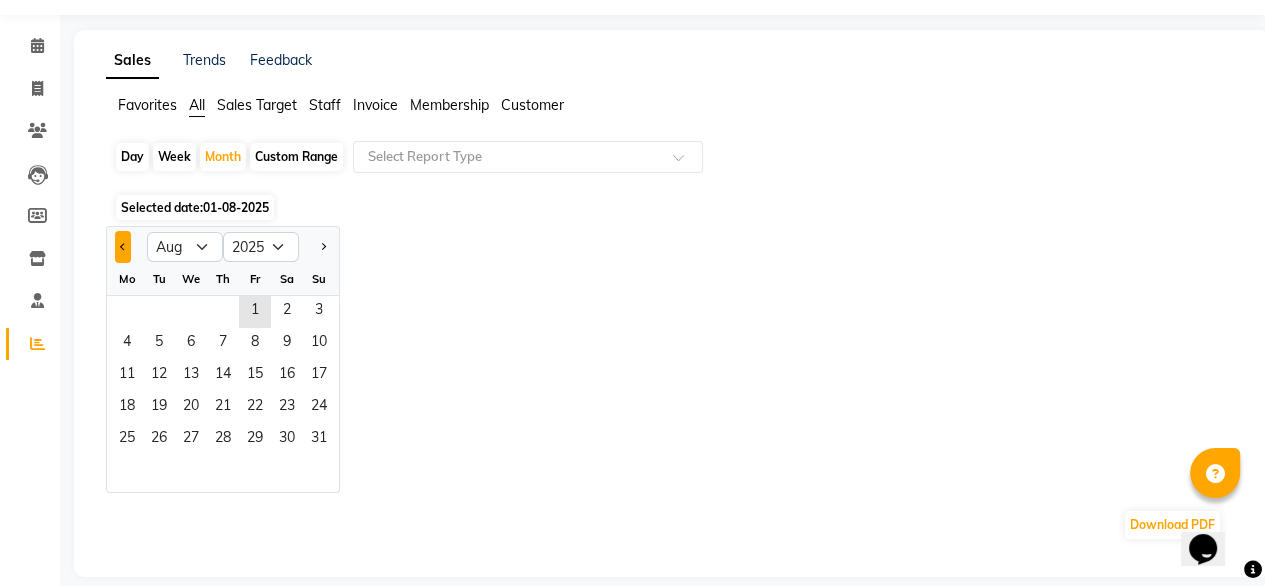 click 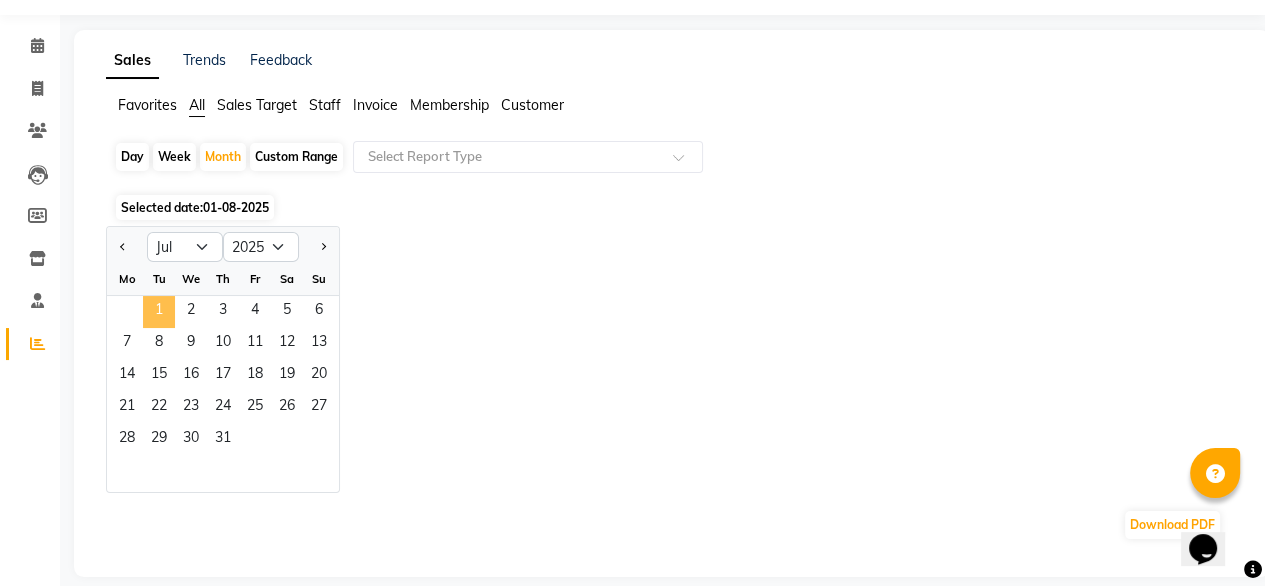 click on "1" 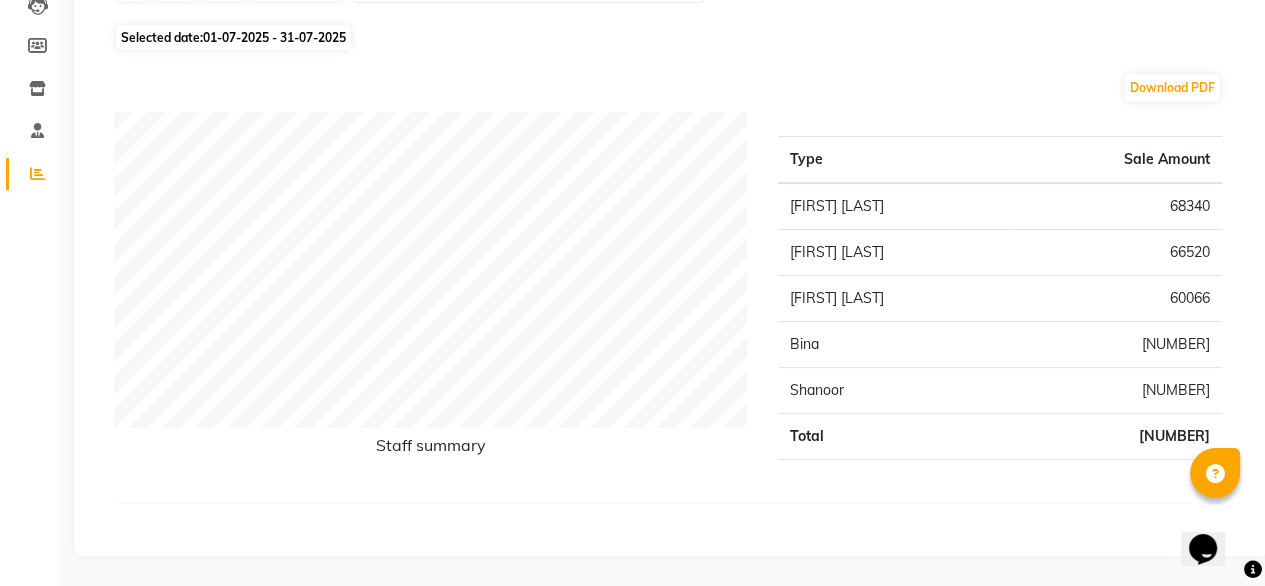 scroll, scrollTop: 0, scrollLeft: 0, axis: both 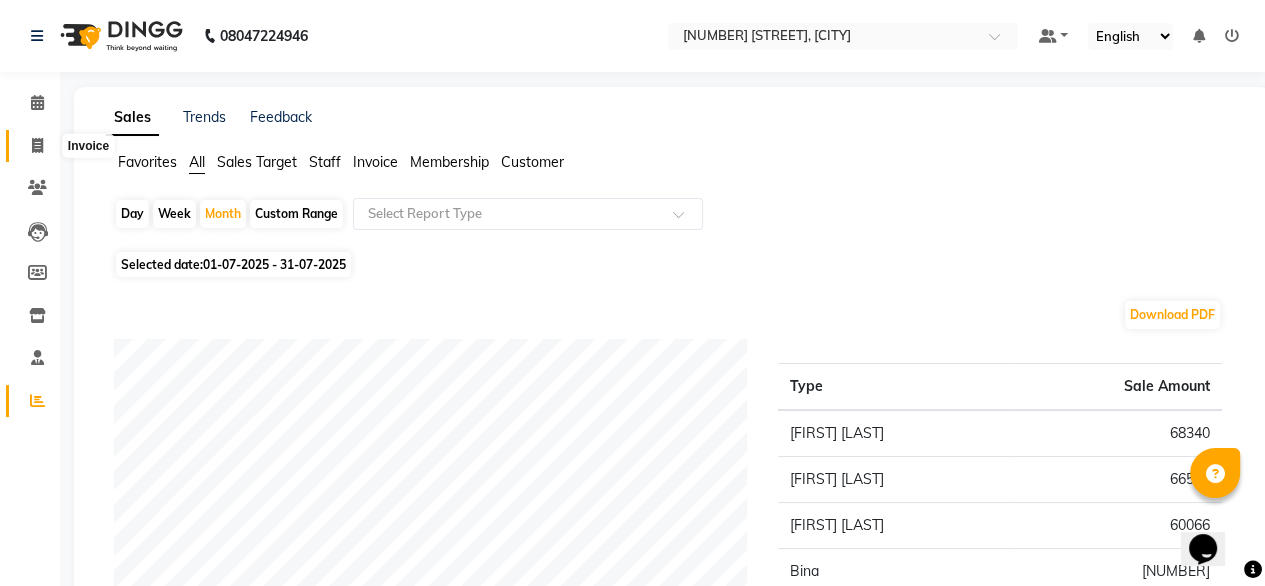 click 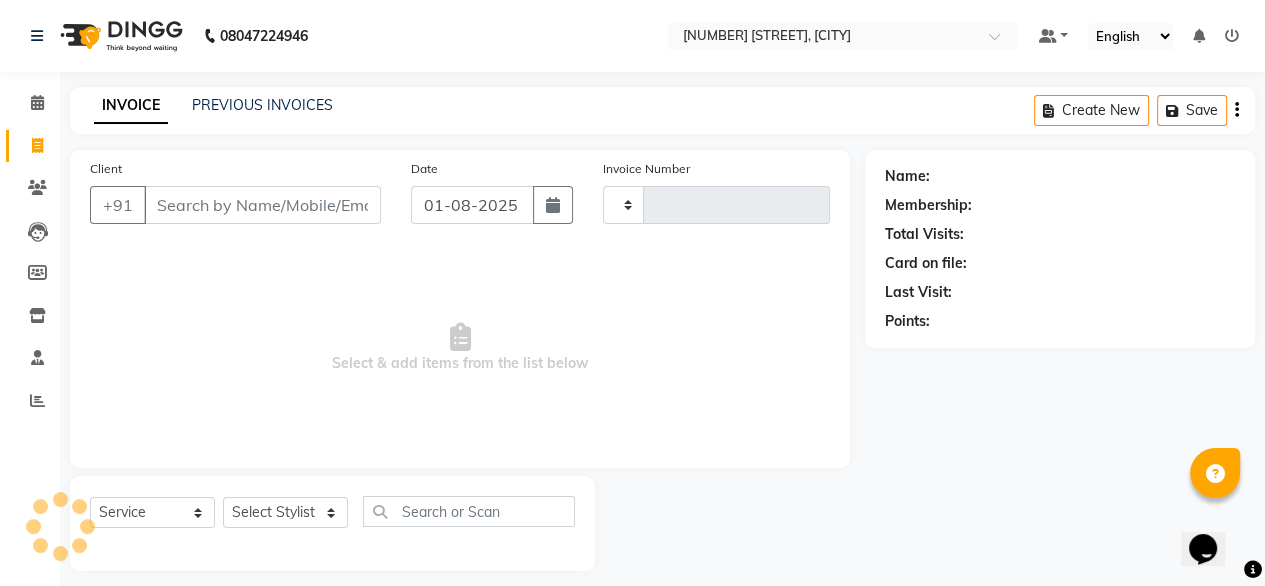 scroll, scrollTop: 16, scrollLeft: 0, axis: vertical 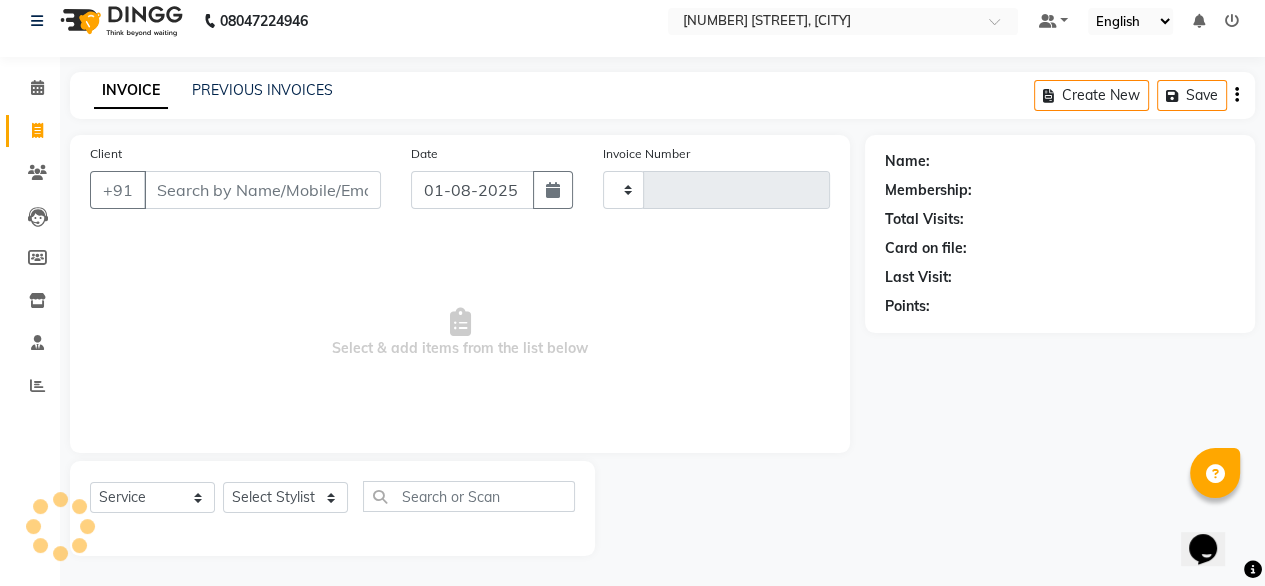 type on "01920" 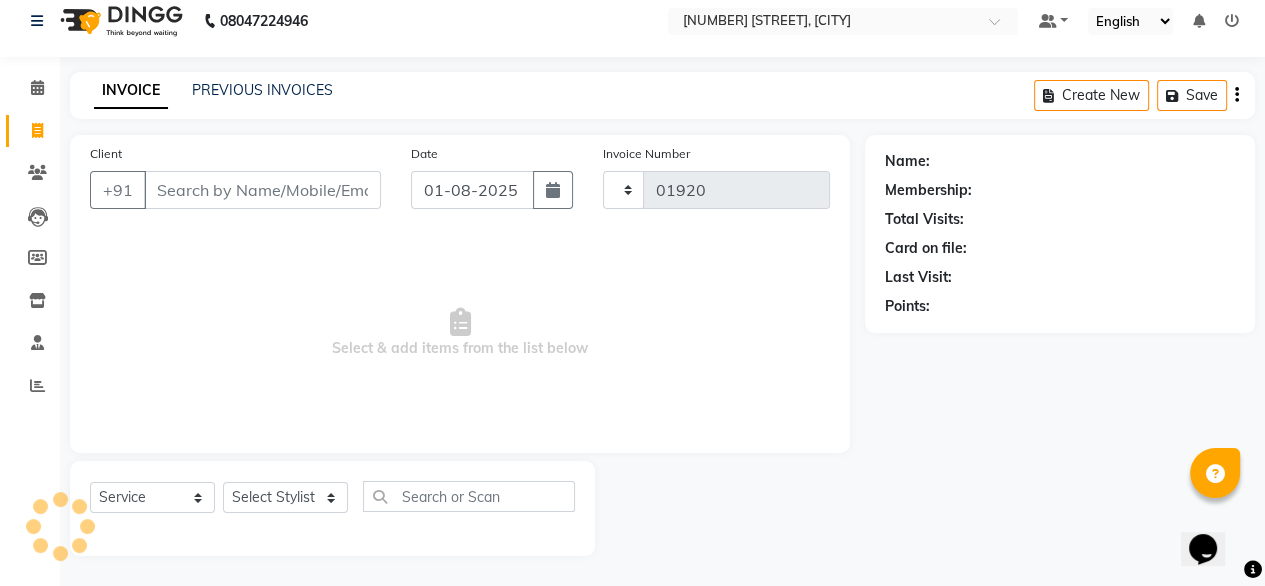 select on "5650" 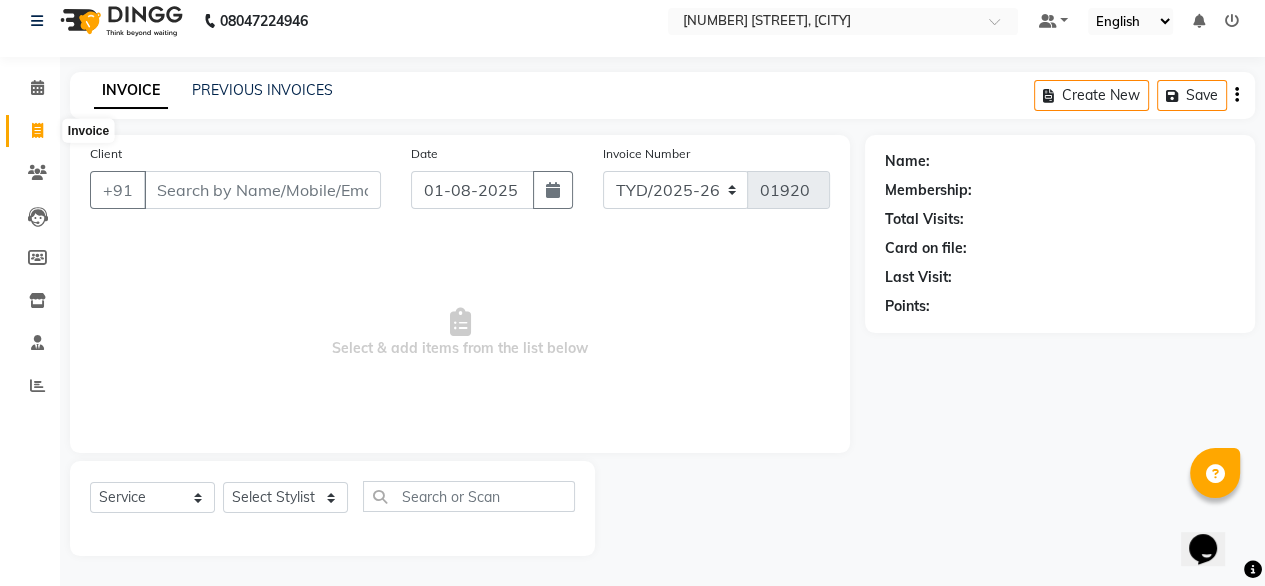 click 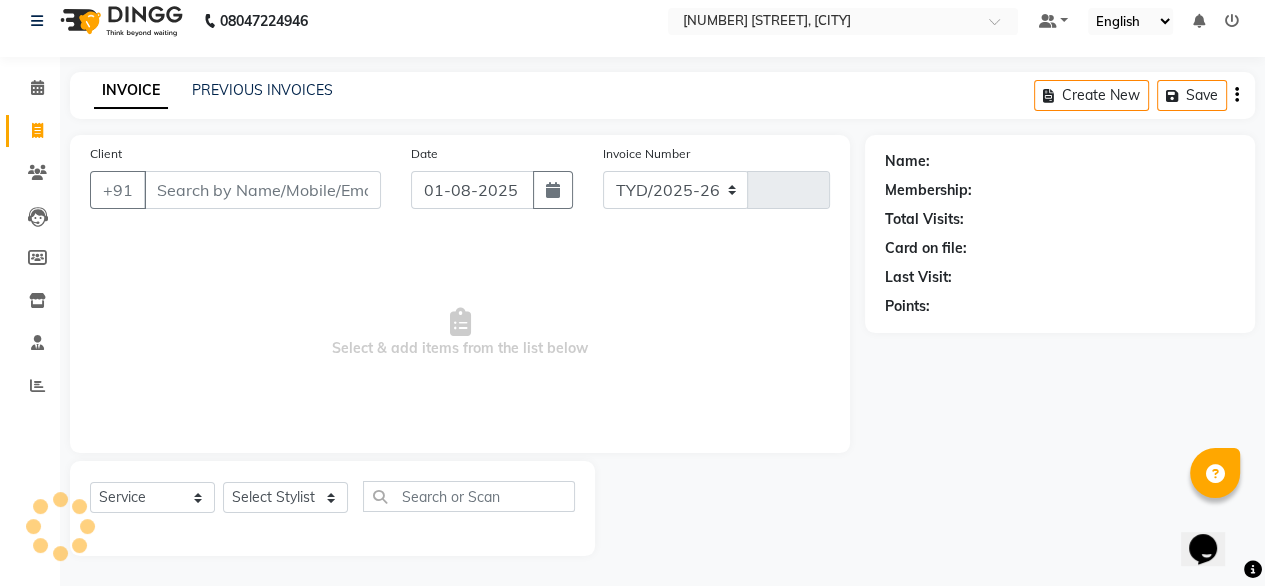 select on "5650" 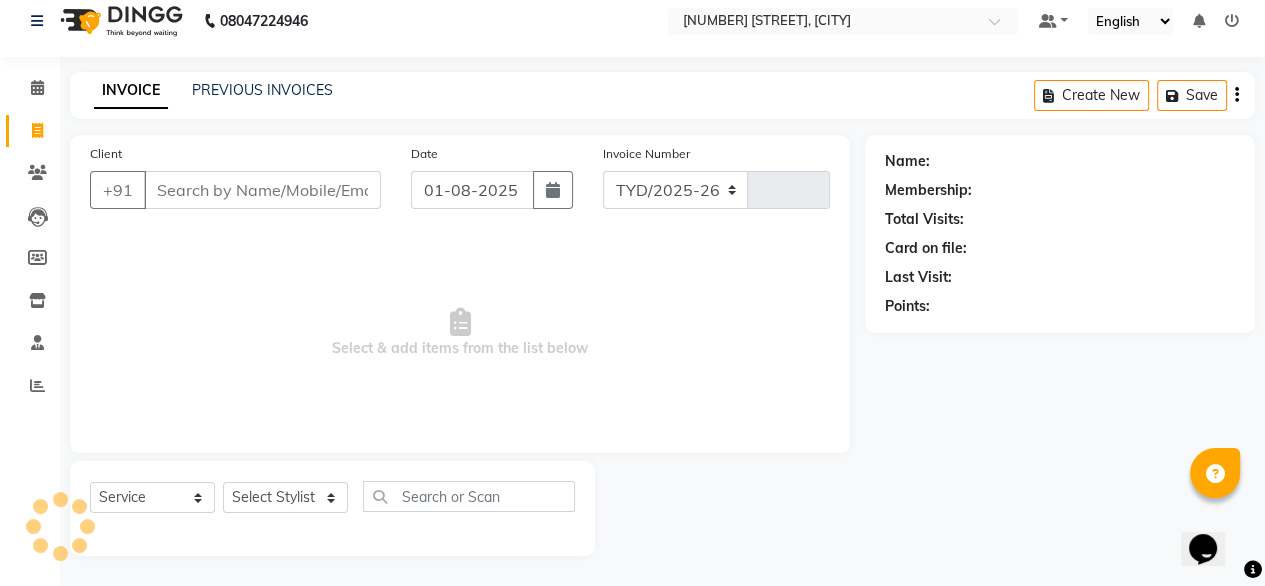 type on "01920" 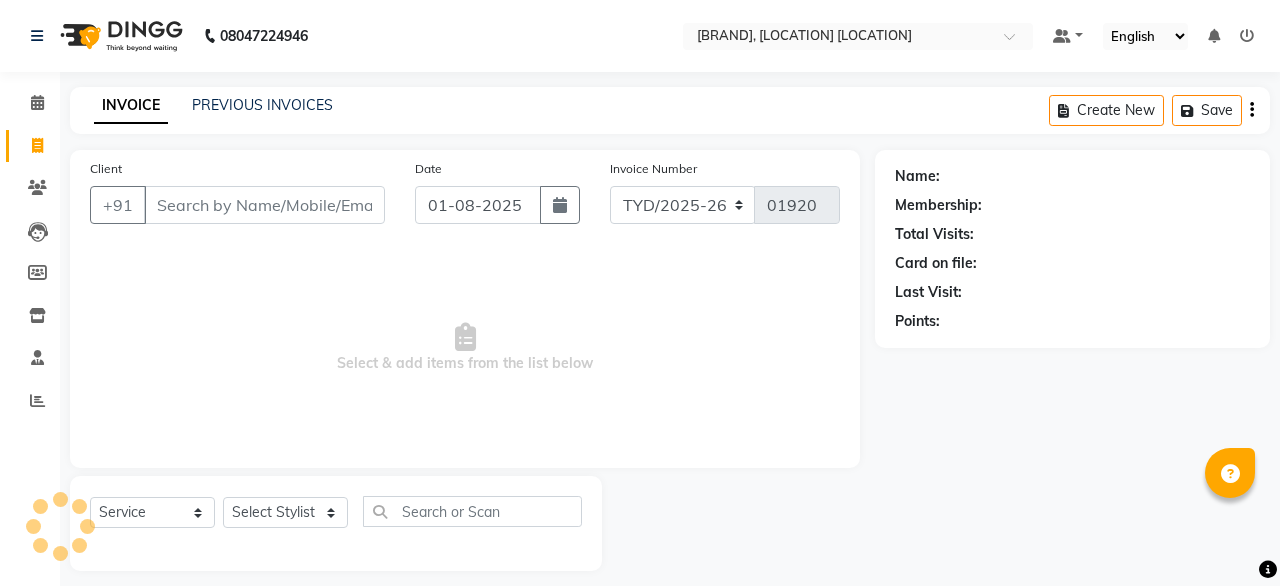 select on "service" 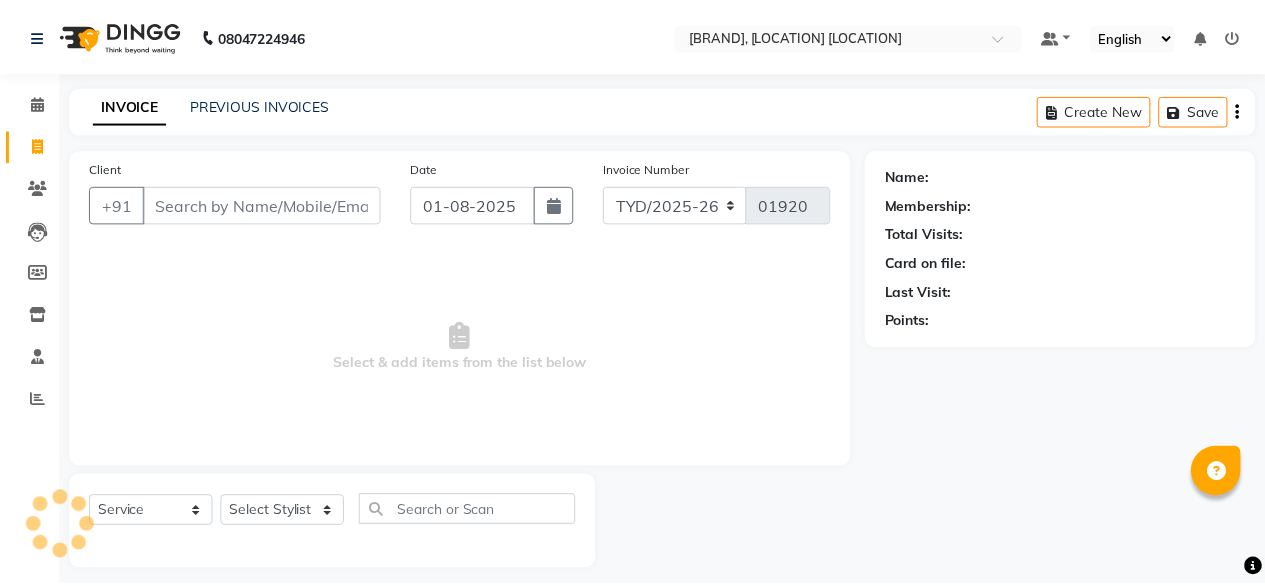 scroll, scrollTop: 0, scrollLeft: 0, axis: both 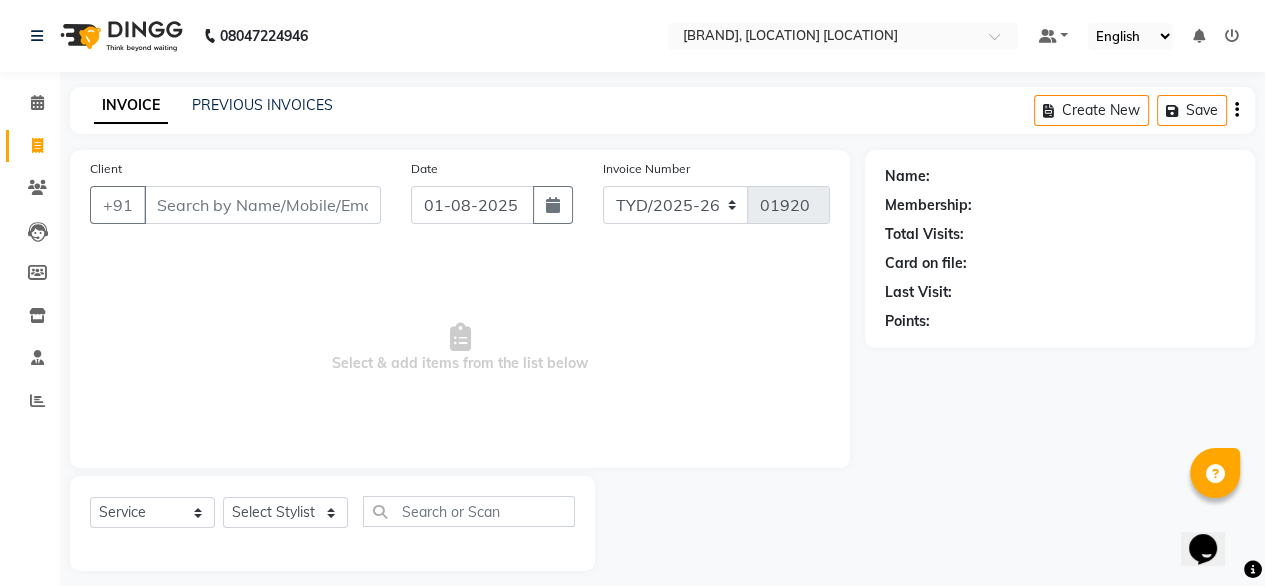 click on "Select & add items from the list below" at bounding box center (460, 348) 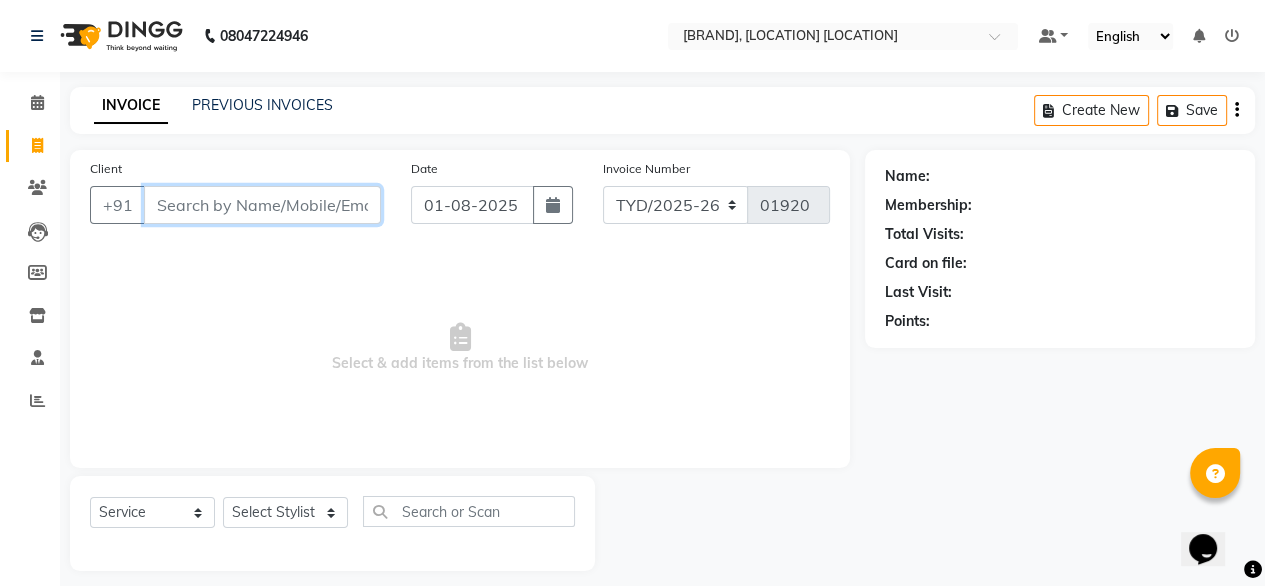 click on "Client" at bounding box center [262, 205] 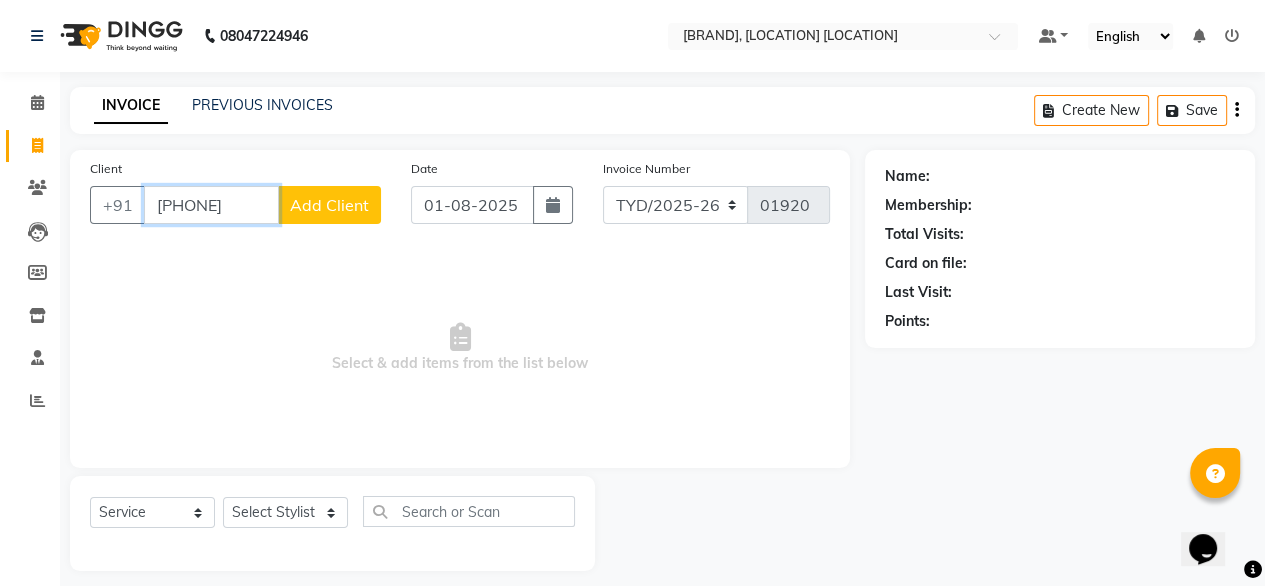 type on "[PHONE]" 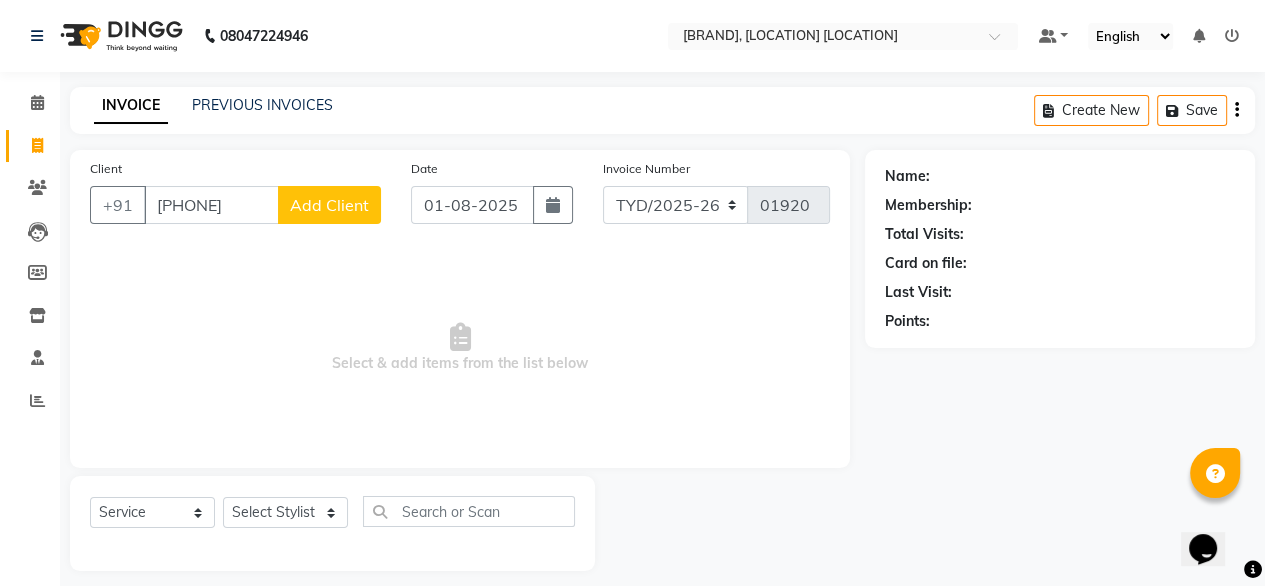 click on "Add Client" 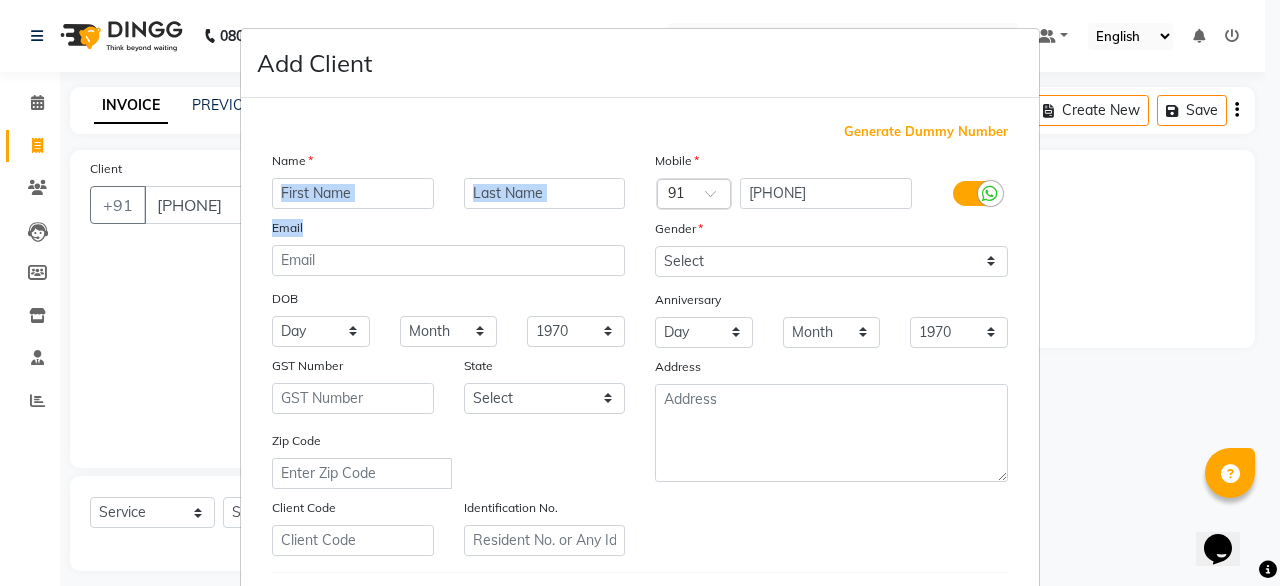 drag, startPoint x: 384, startPoint y: 211, endPoint x: 384, endPoint y: 191, distance: 20 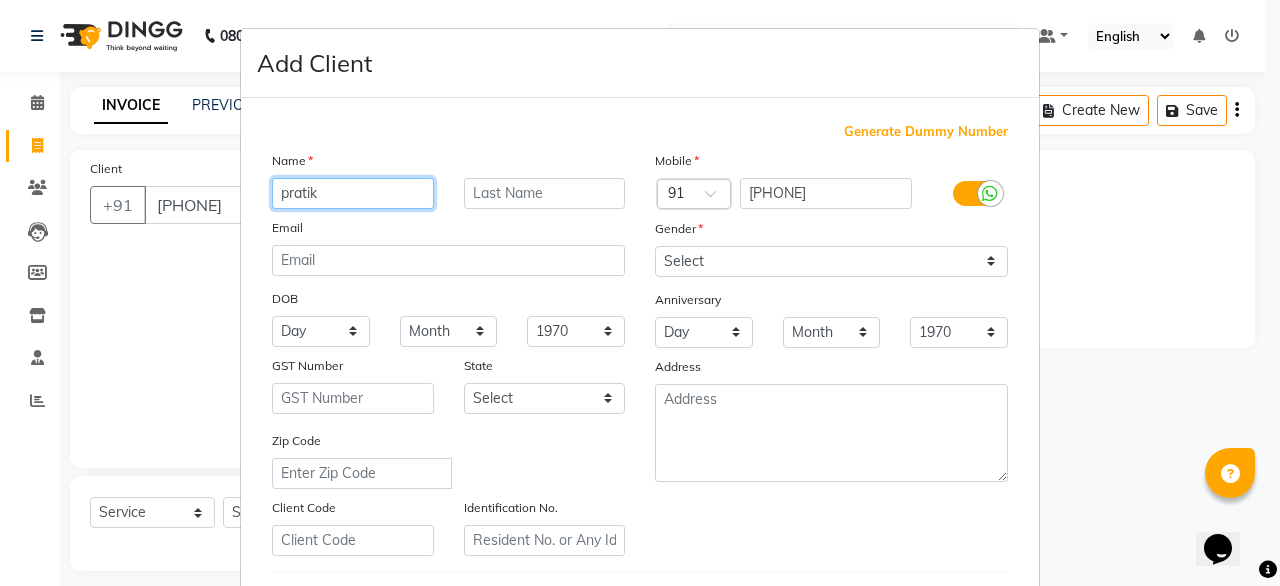 type on "pratik" 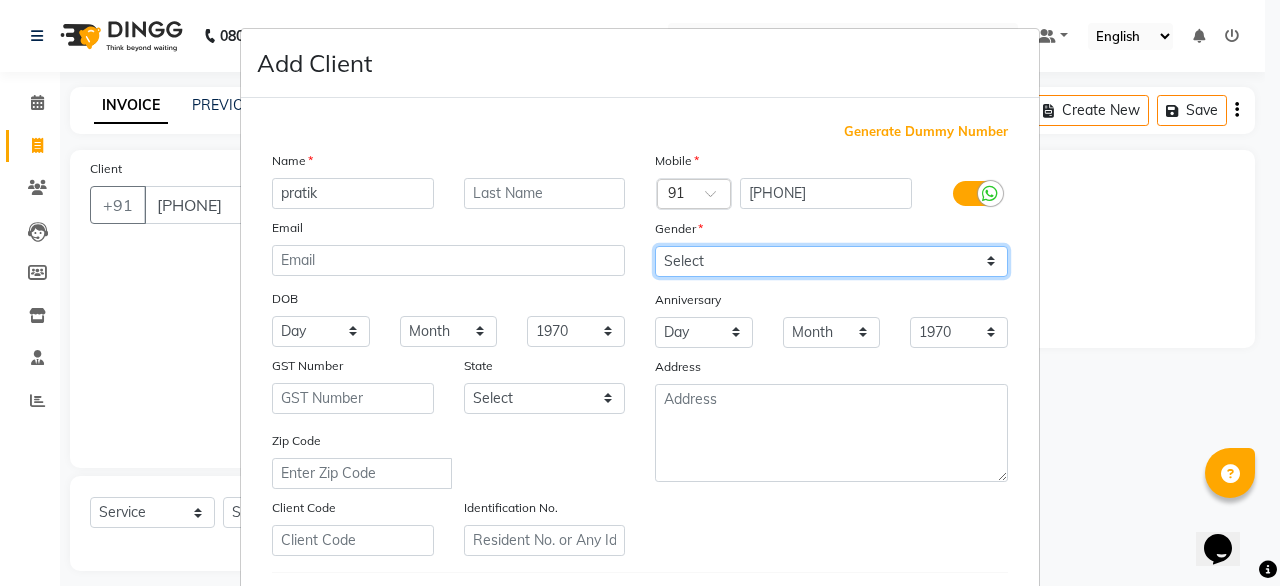 click on "Select Male Female Other Prefer Not To Say" at bounding box center (831, 261) 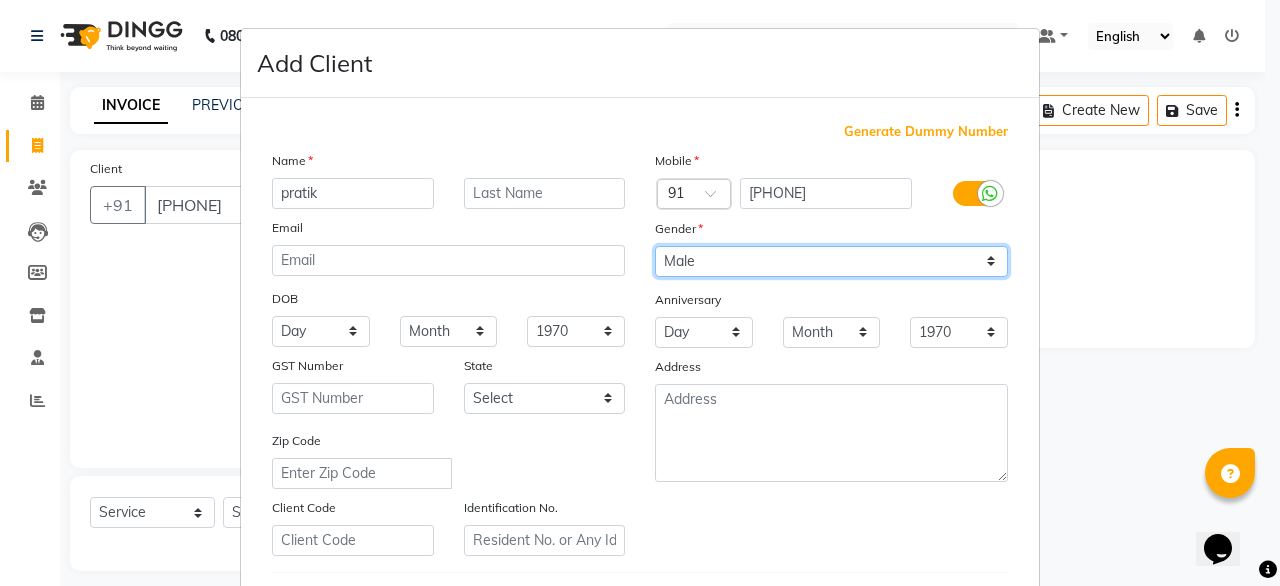 click on "Select Male Female Other Prefer Not To Say" at bounding box center [831, 261] 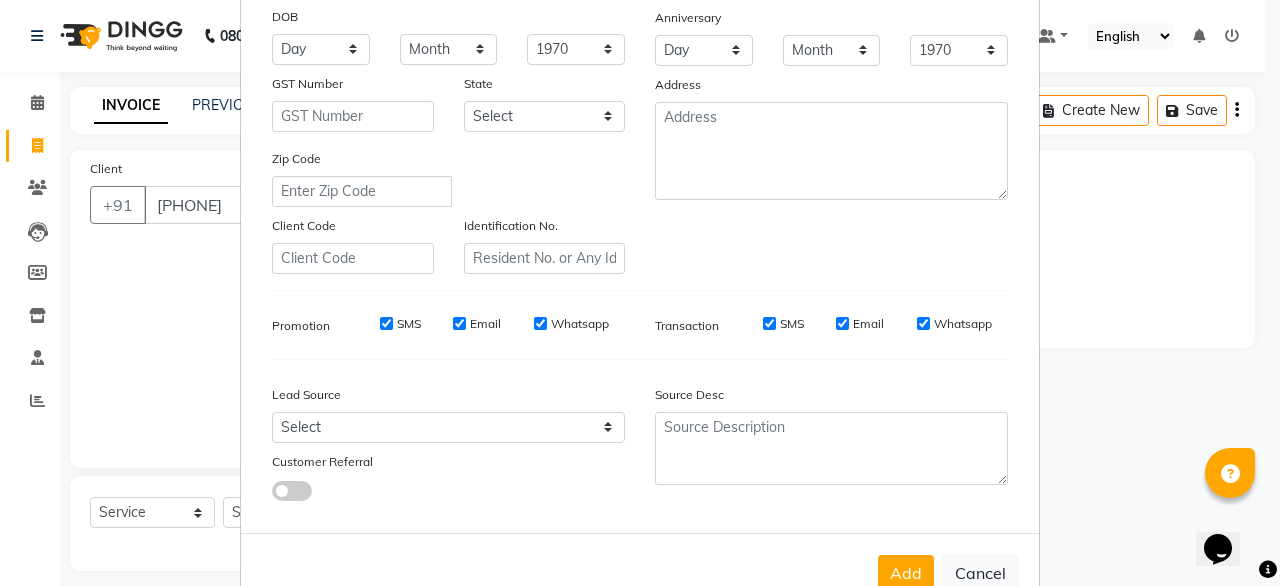 scroll, scrollTop: 287, scrollLeft: 0, axis: vertical 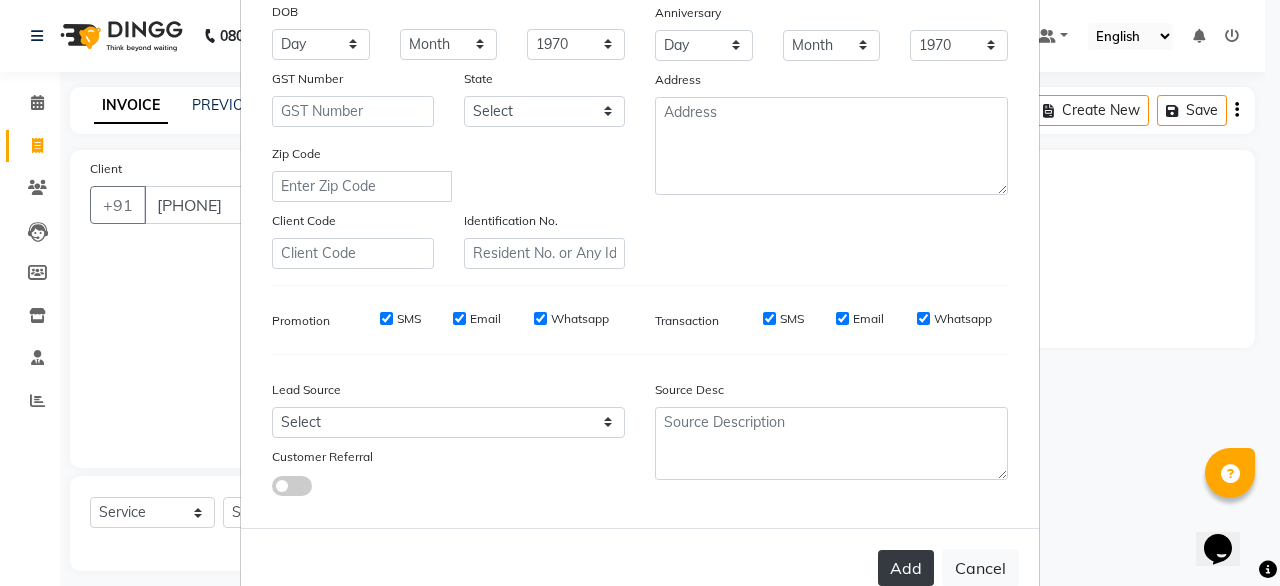 click on "Add" at bounding box center [906, 568] 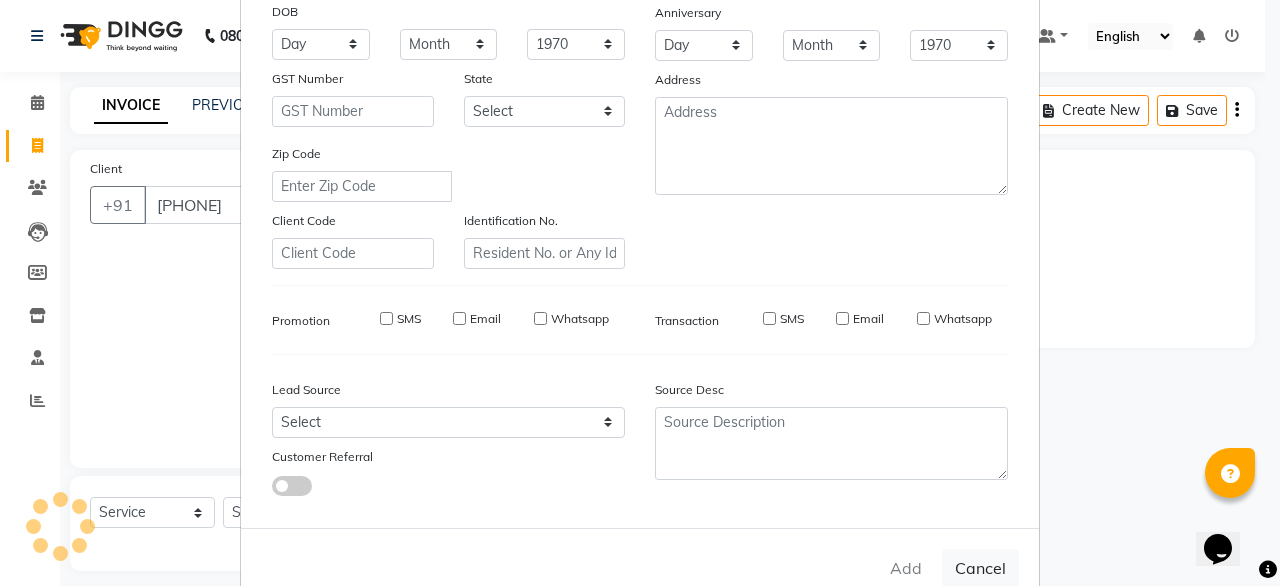 type 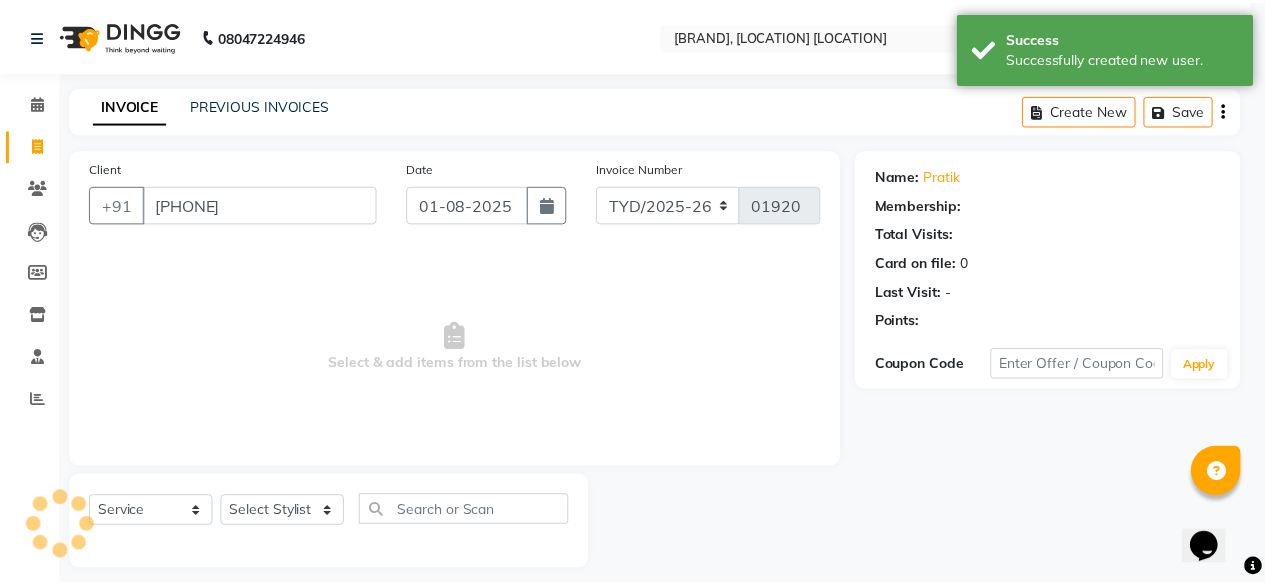 scroll, scrollTop: 347, scrollLeft: 0, axis: vertical 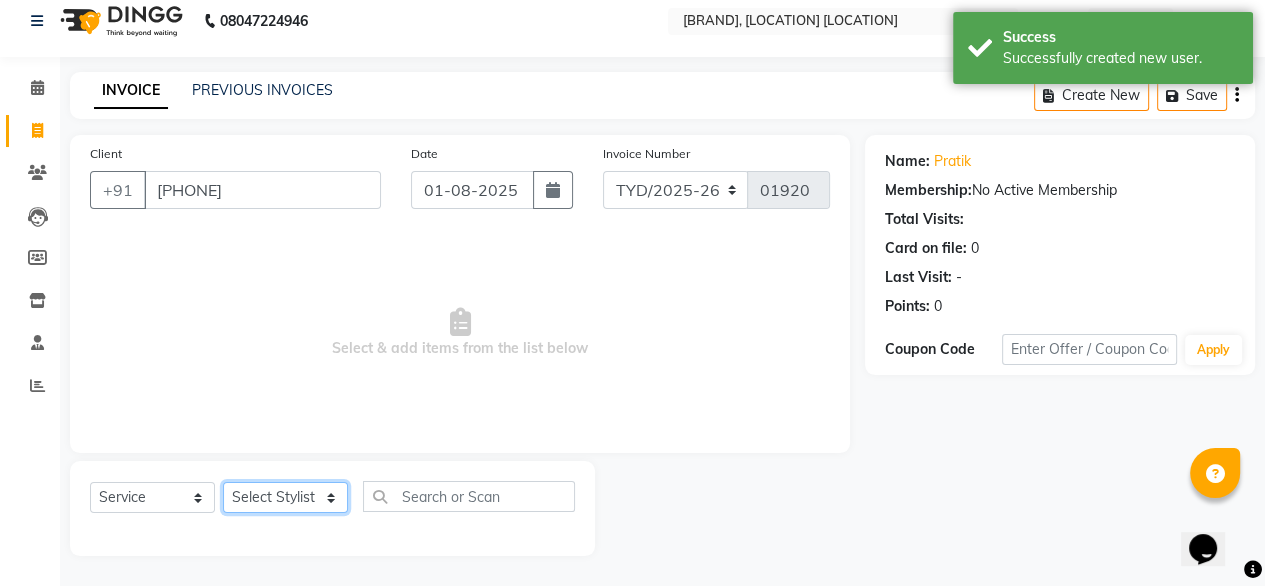 click on "Select Stylist Amit Roy Bina Deena Jena Housekeeping Manager Sajiya Shefi Shanoor Shri" 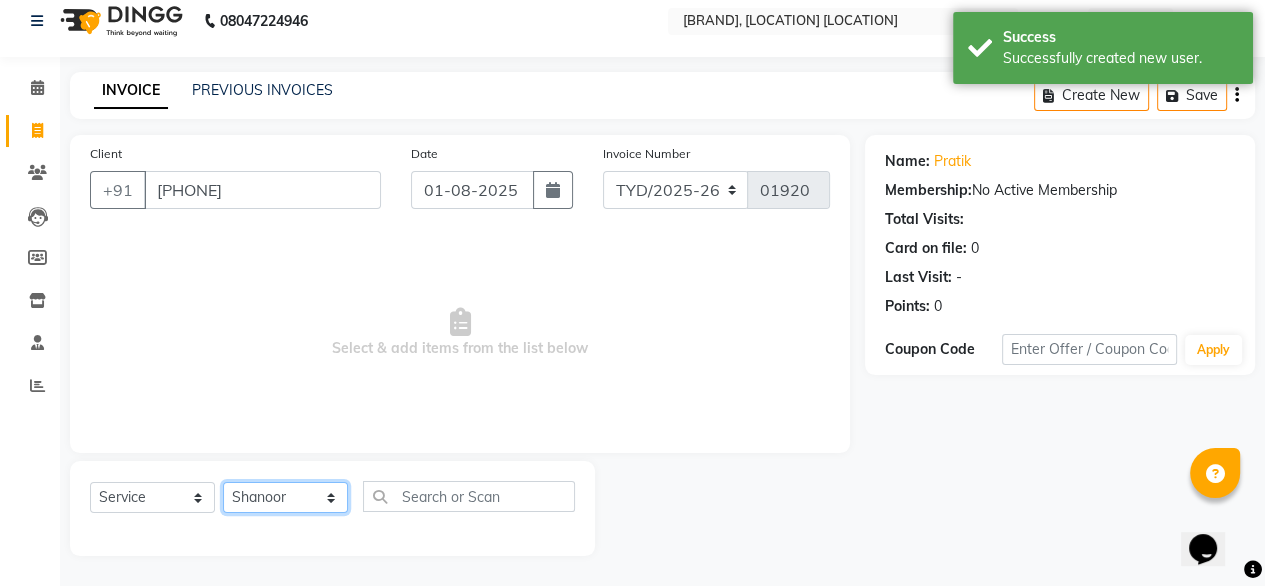 click on "Select Stylist Amit Roy Bina Deena Jena Housekeeping Manager Sajiya Shefi Shanoor Shri" 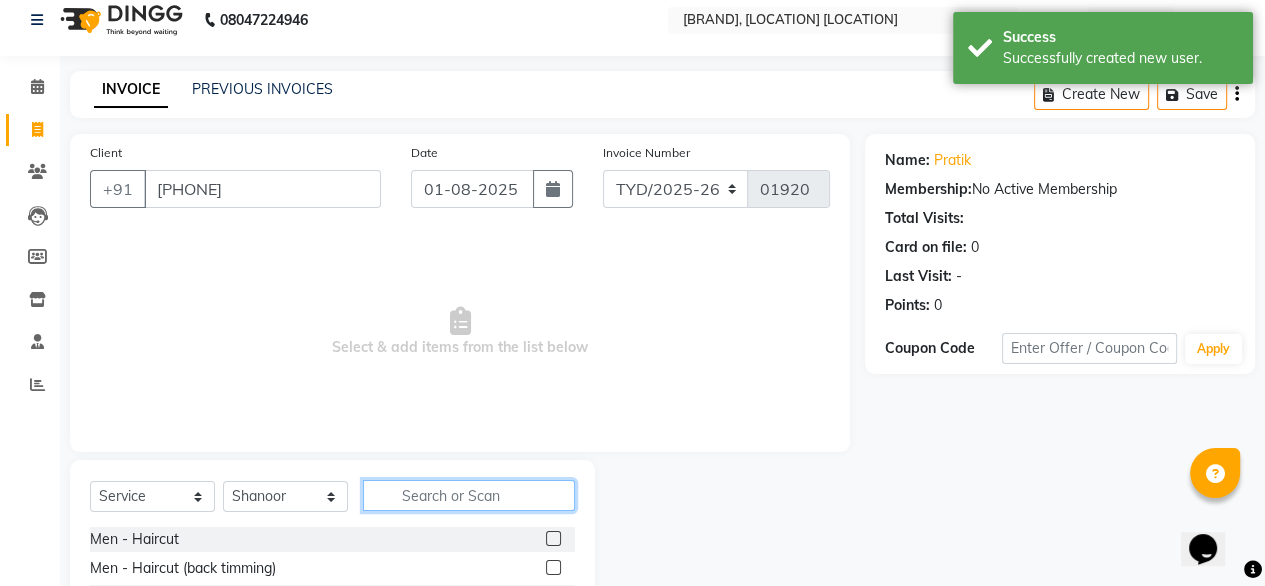 click 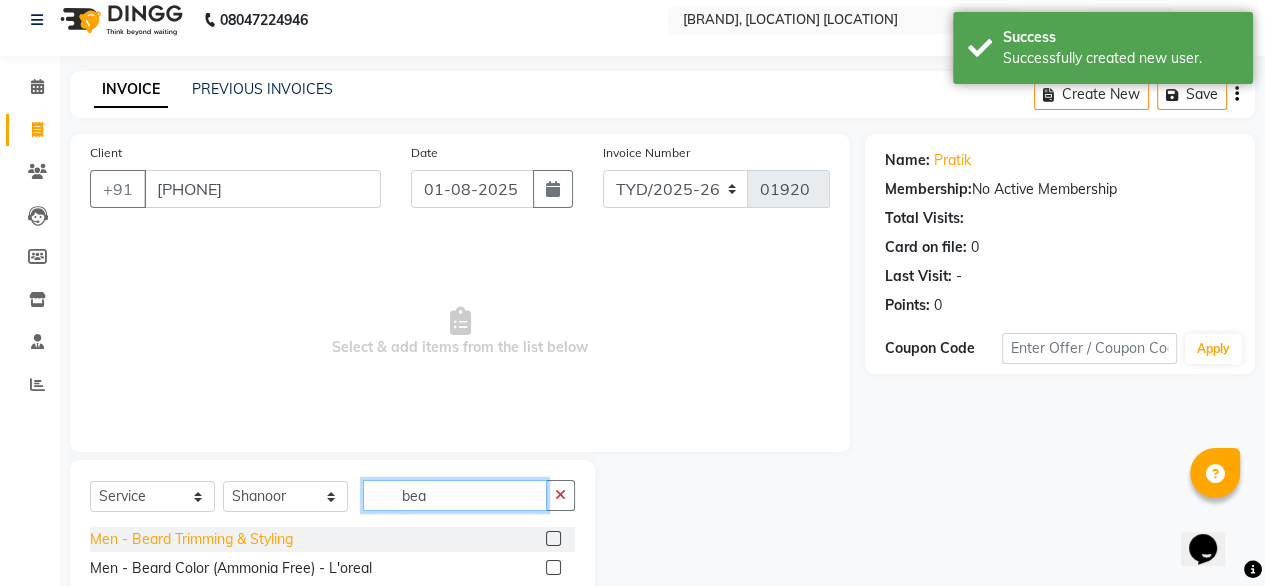 type on "bea" 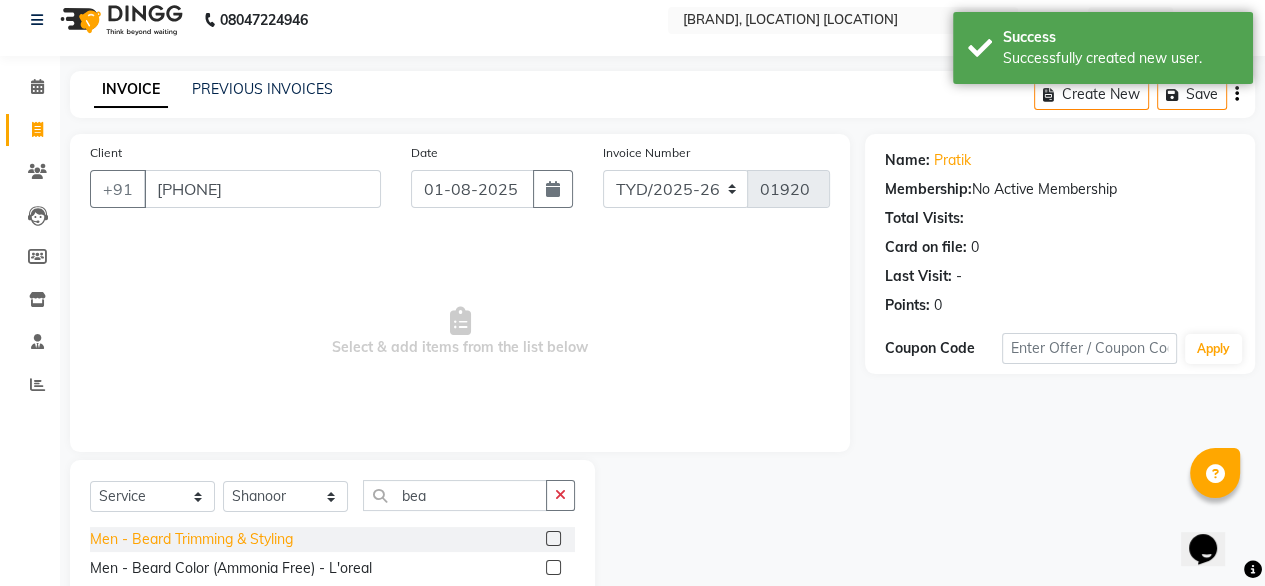 click on "Men - Beard Trimming & Styling" 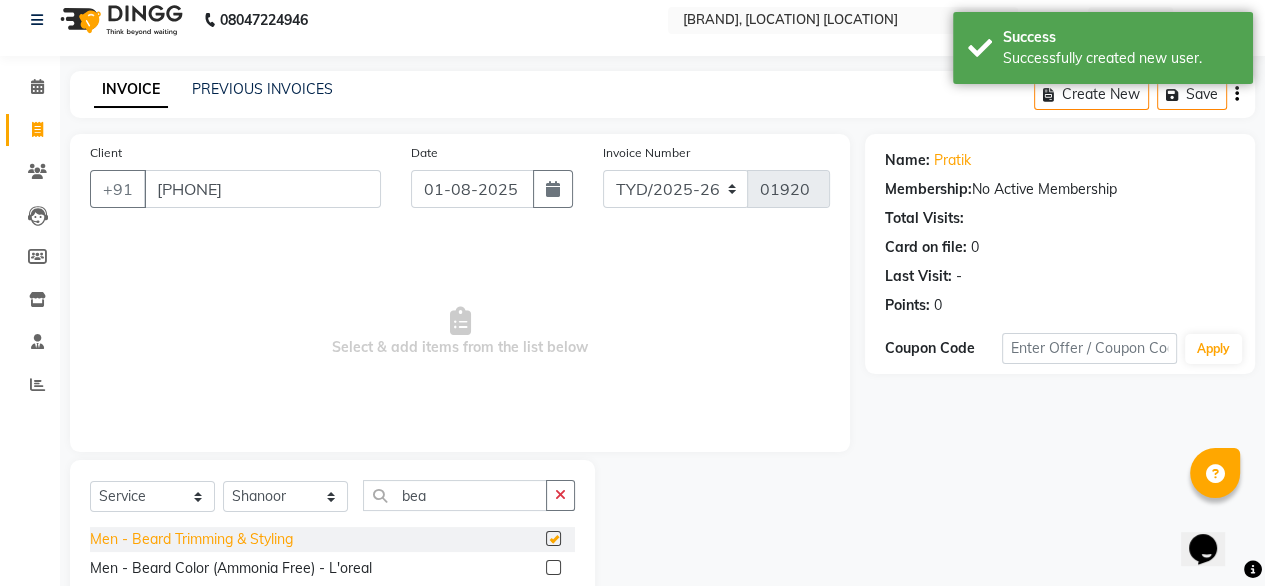 checkbox on "false" 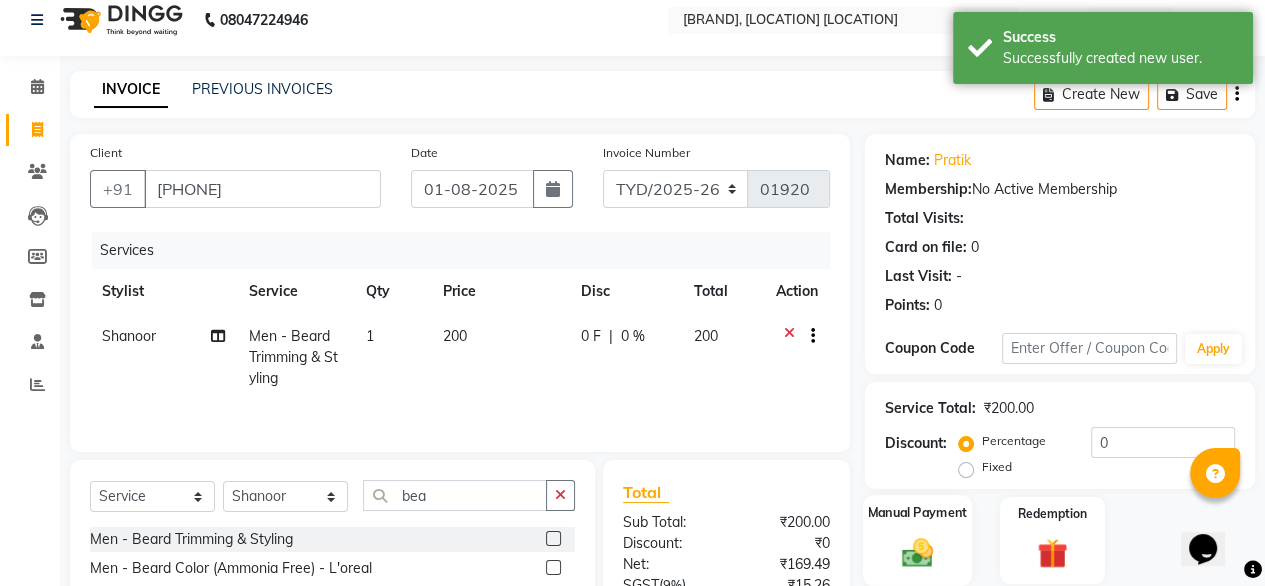 click on "Manual Payment" 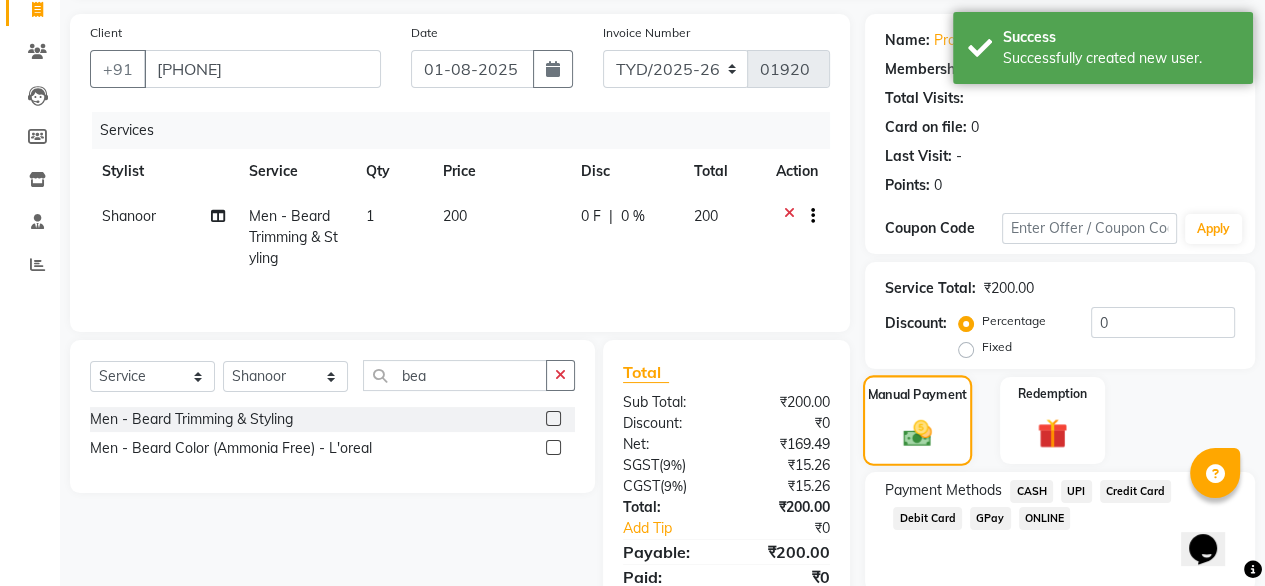 scroll, scrollTop: 147, scrollLeft: 0, axis: vertical 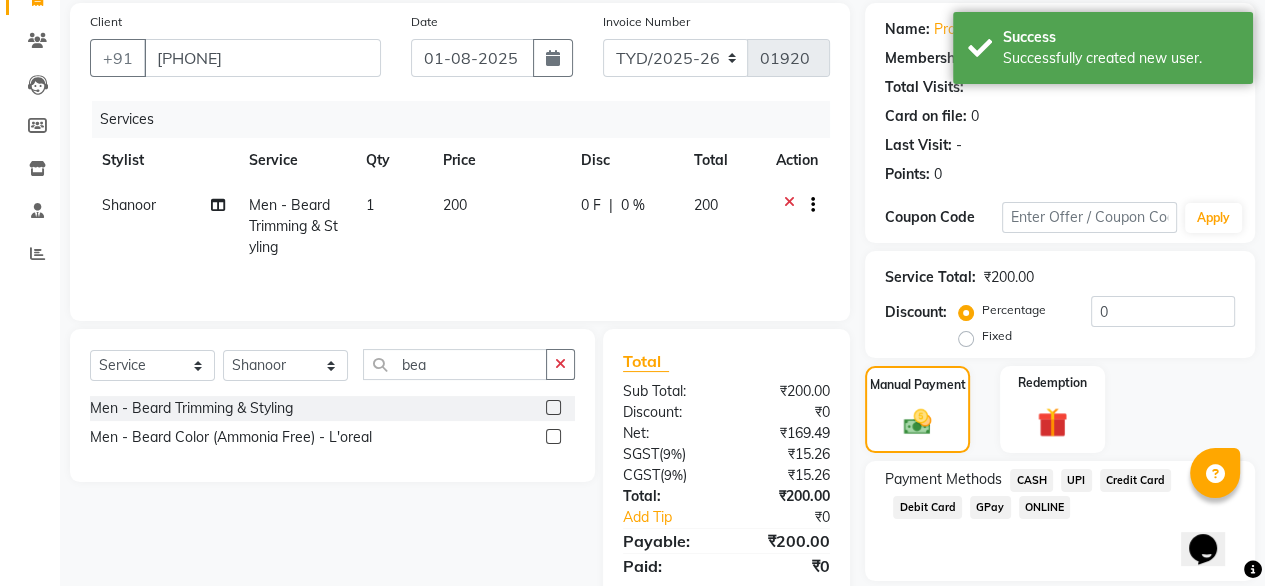 click on "UPI" 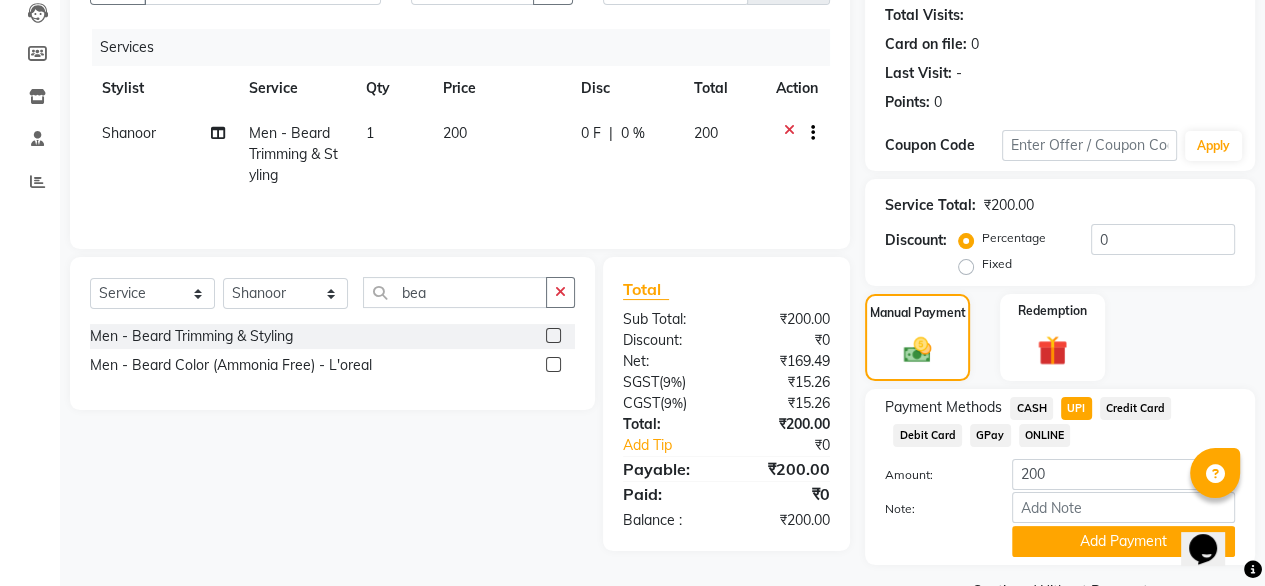 click on "Add Payment" 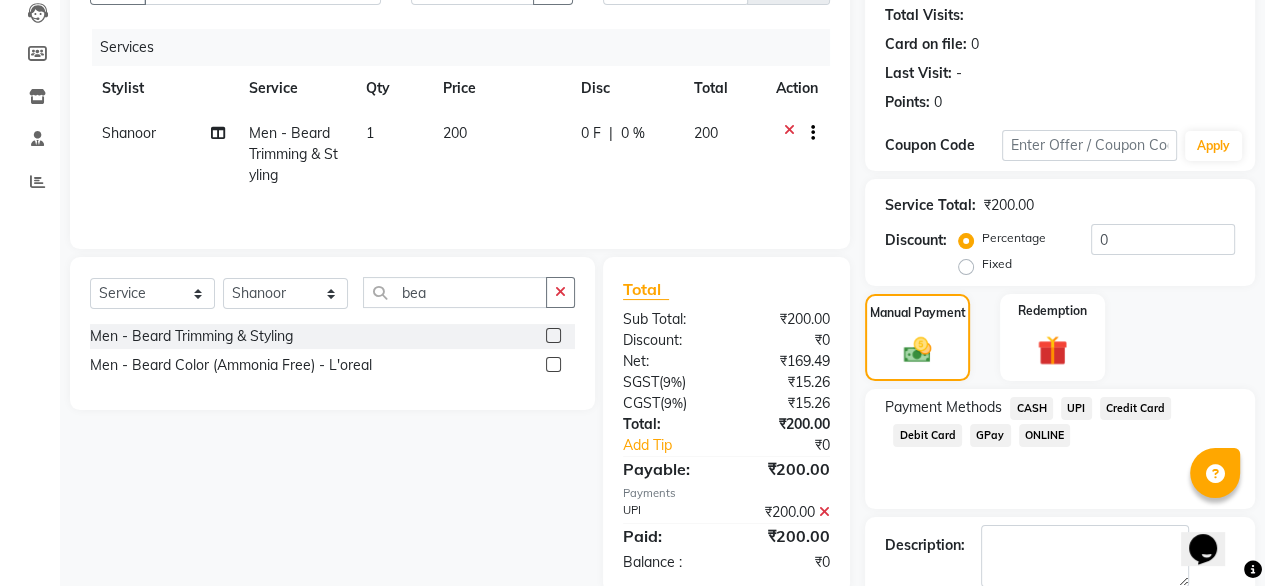 scroll, scrollTop: 325, scrollLeft: 0, axis: vertical 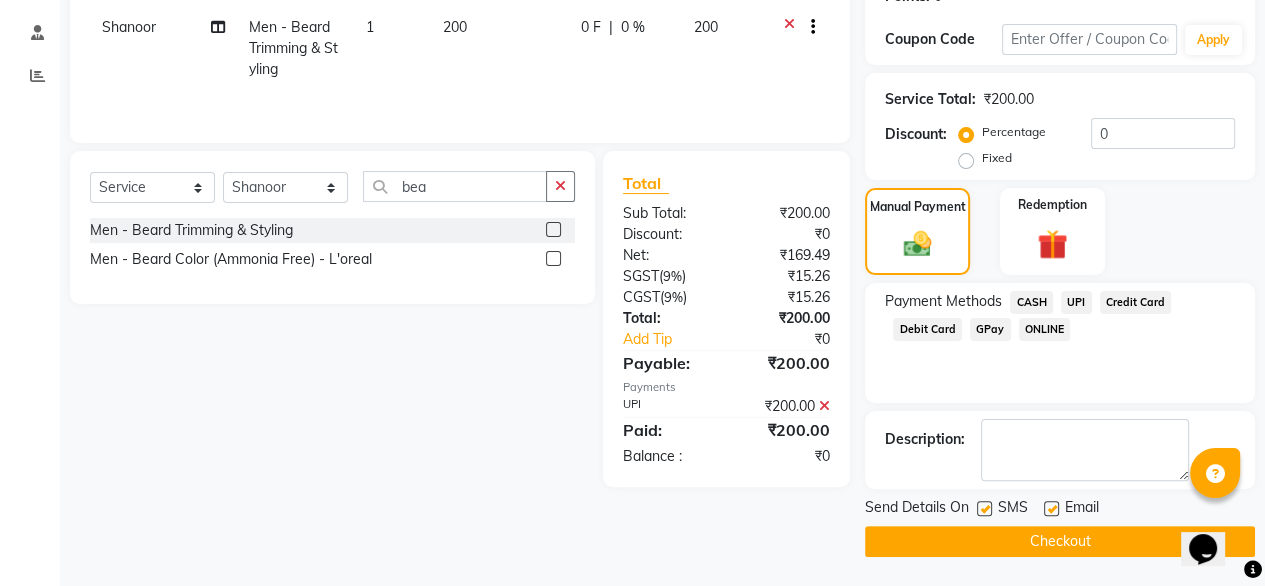 click on "Checkout" 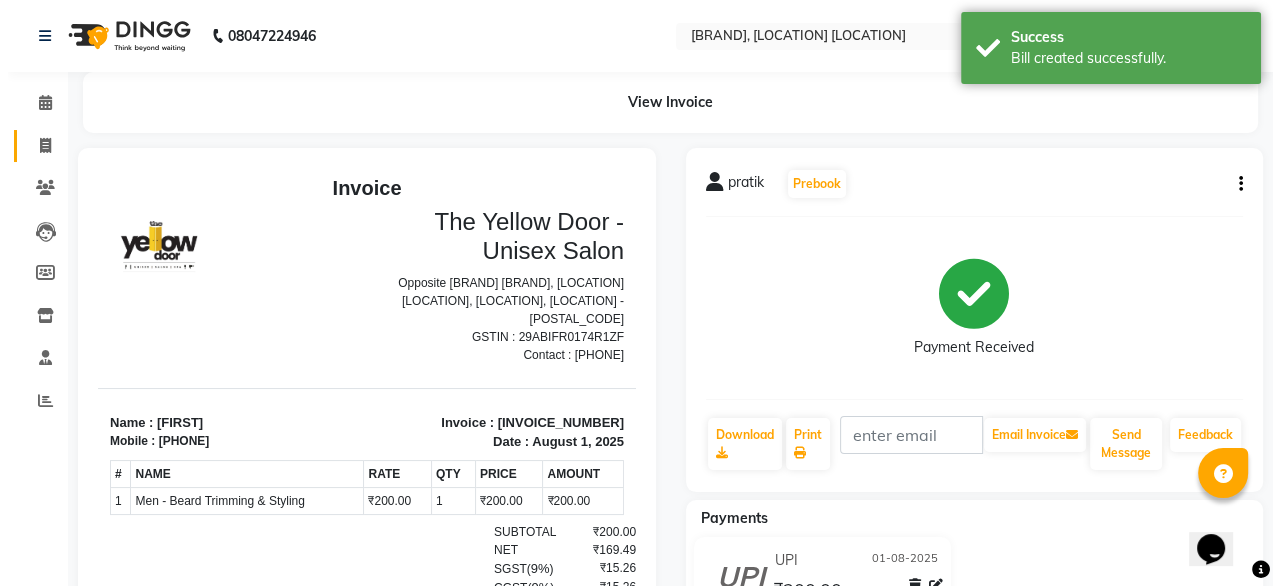 scroll, scrollTop: 0, scrollLeft: 0, axis: both 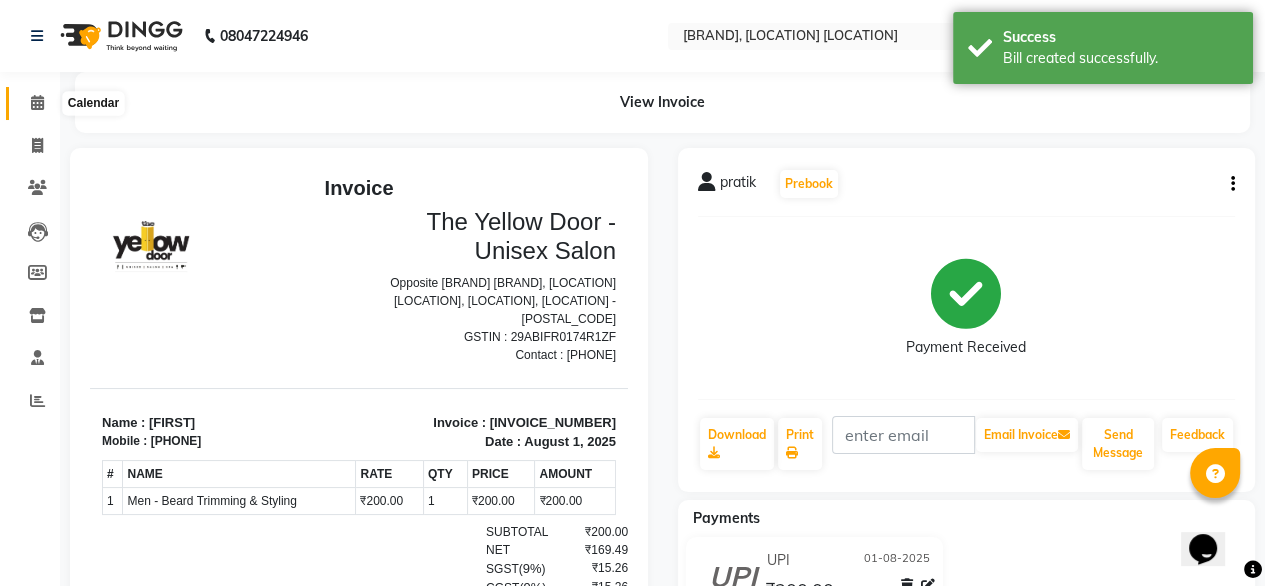 click 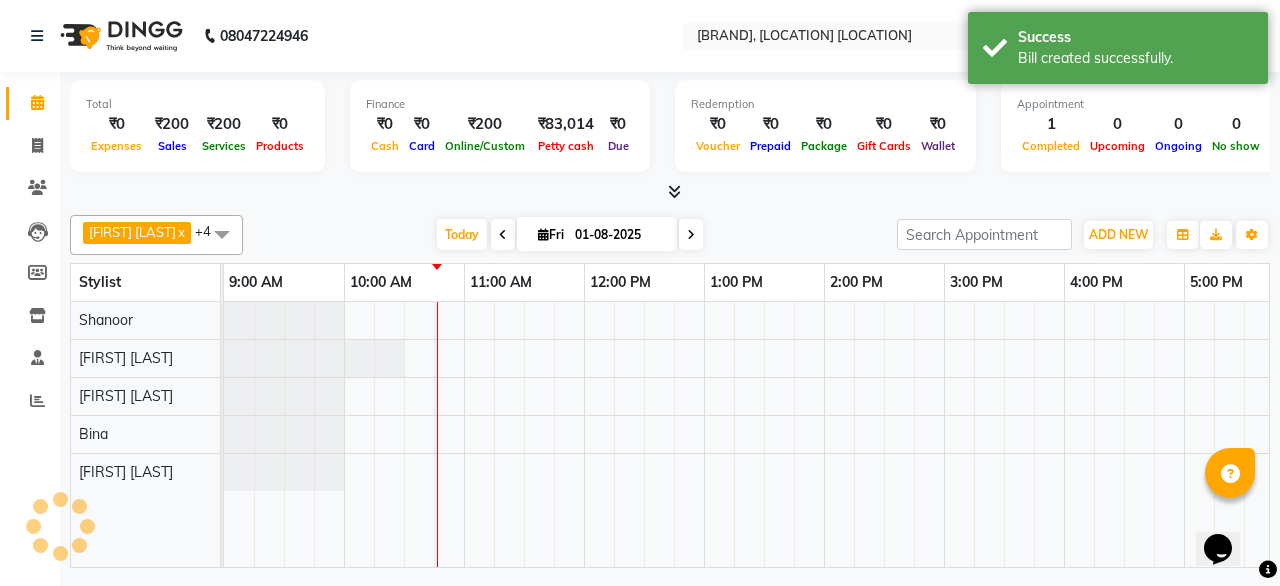 scroll, scrollTop: 0, scrollLeft: 0, axis: both 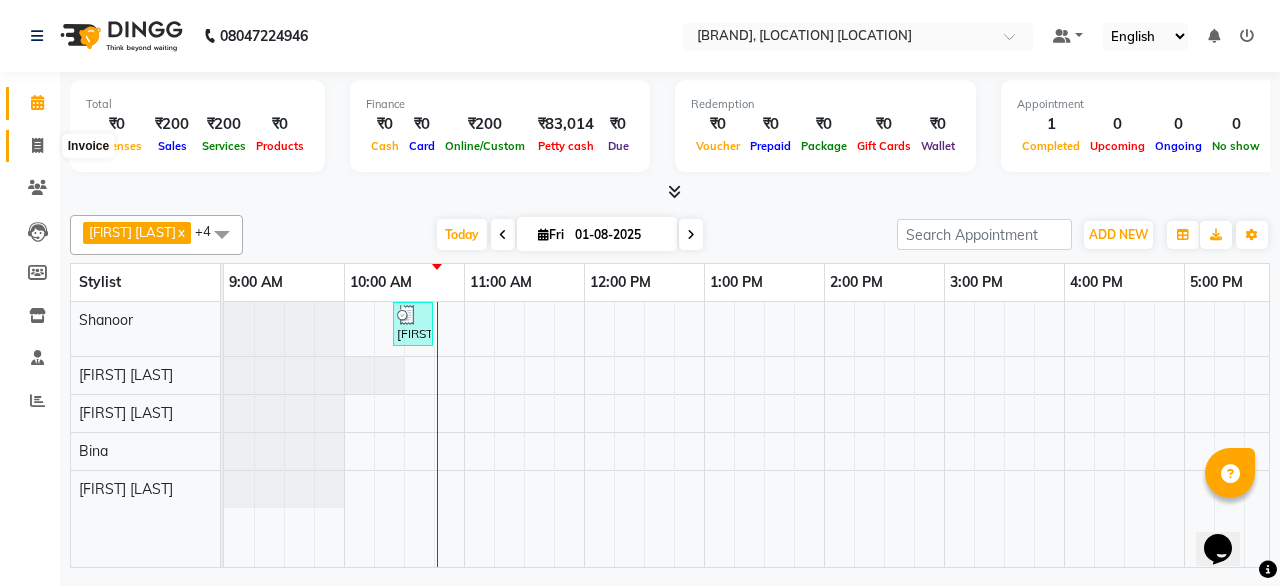 click 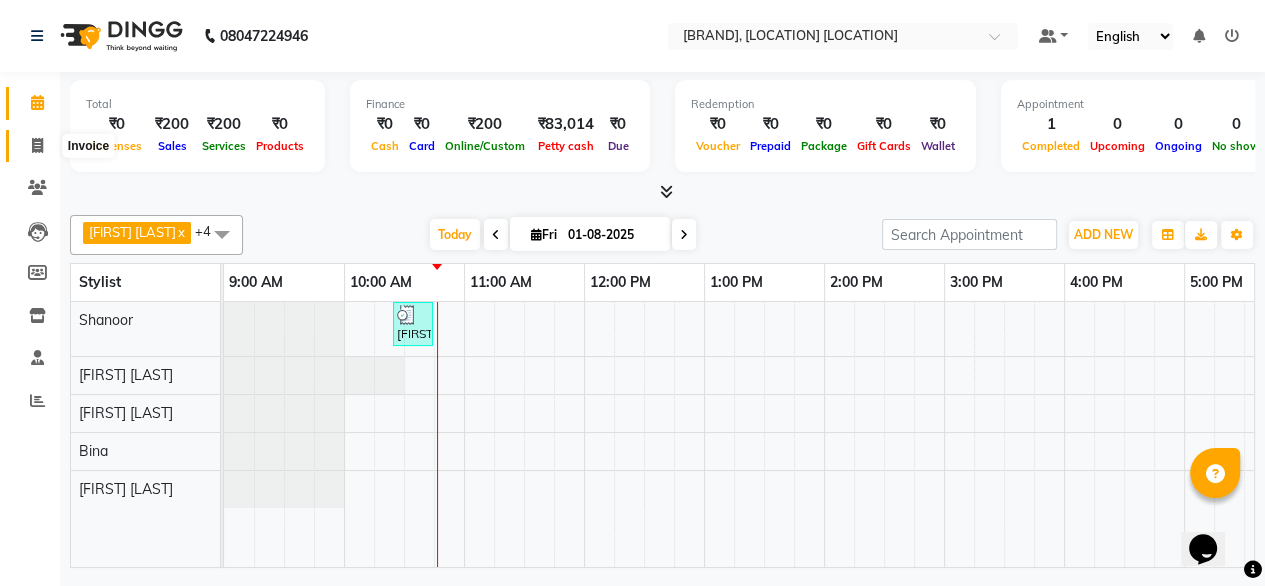 select on "service" 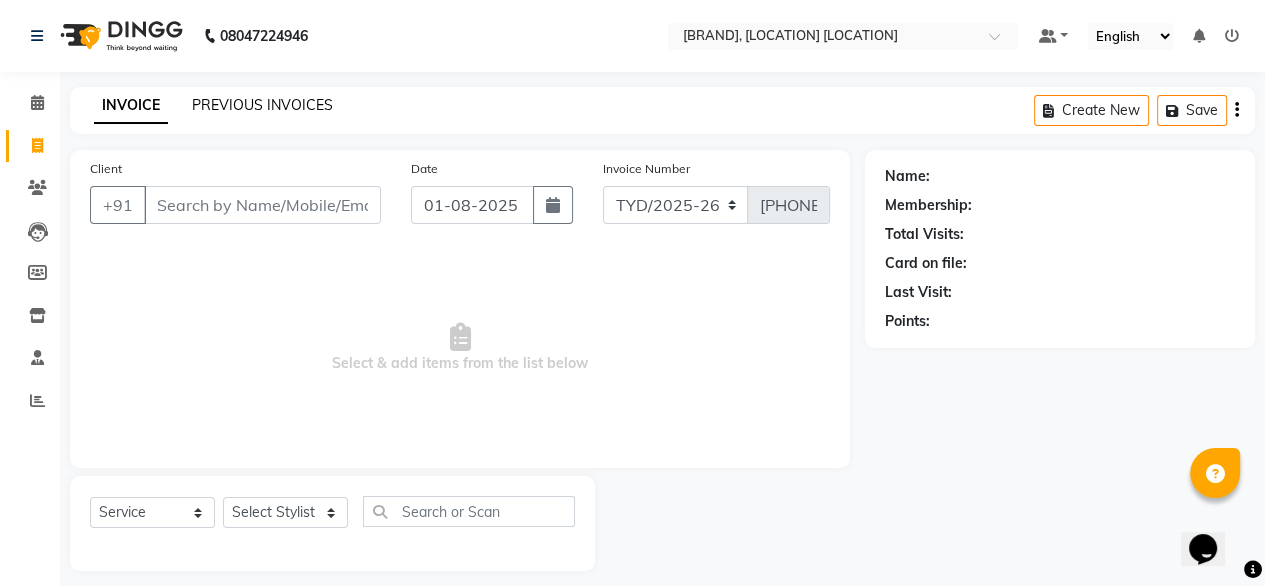 click on "PREVIOUS INVOICES" 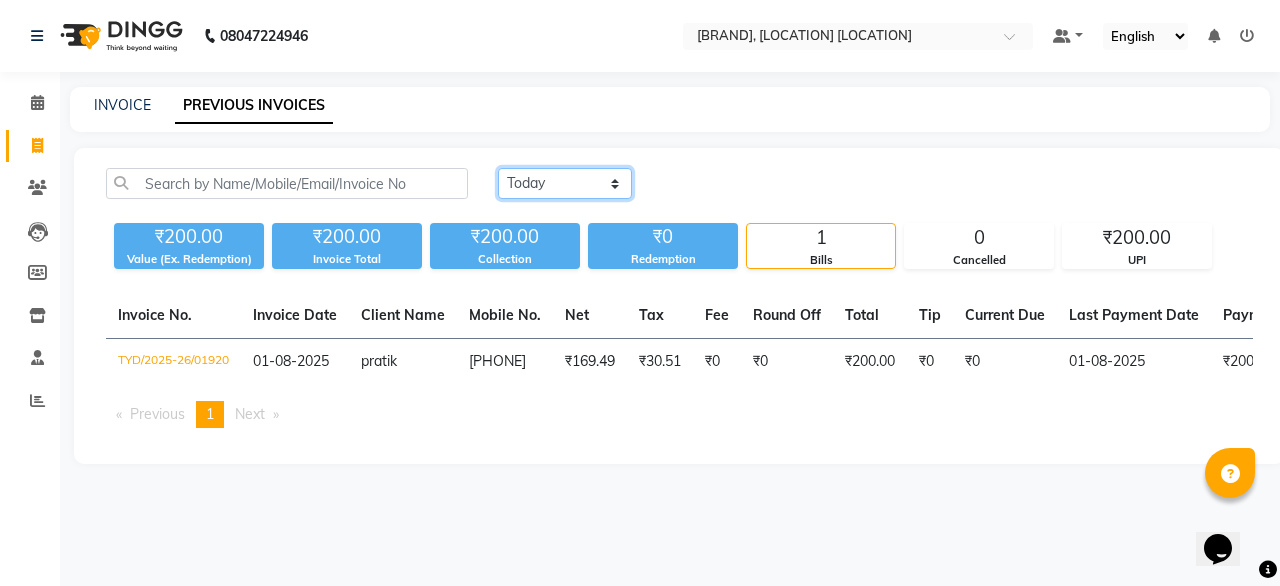 click on "Today Yesterday Custom Range" 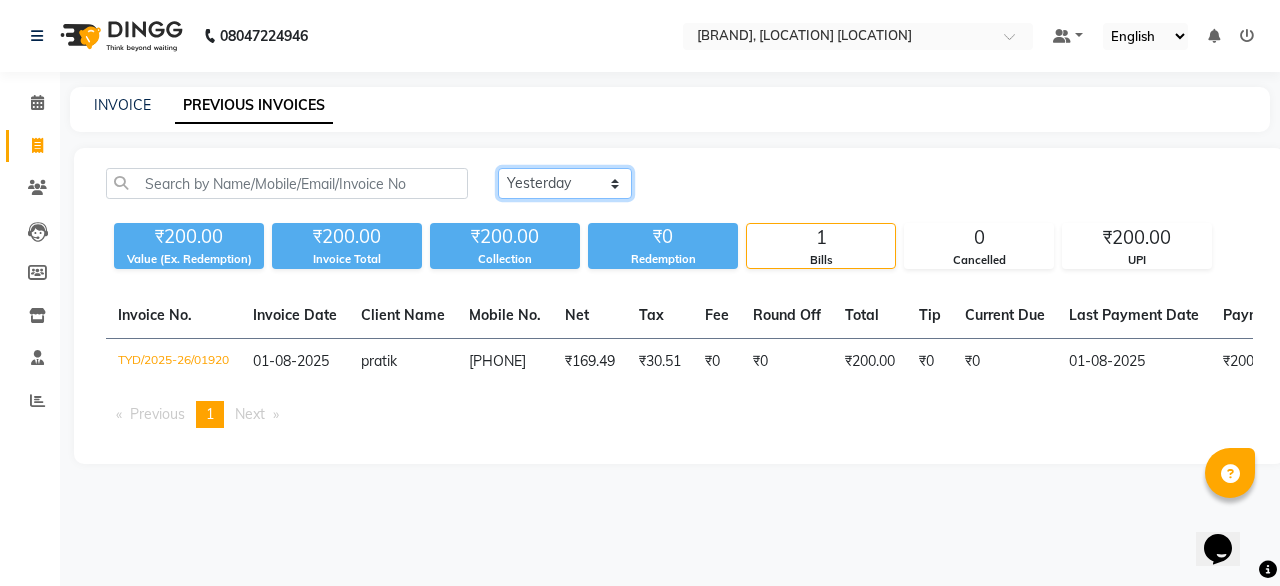 click on "Today Yesterday Custom Range" 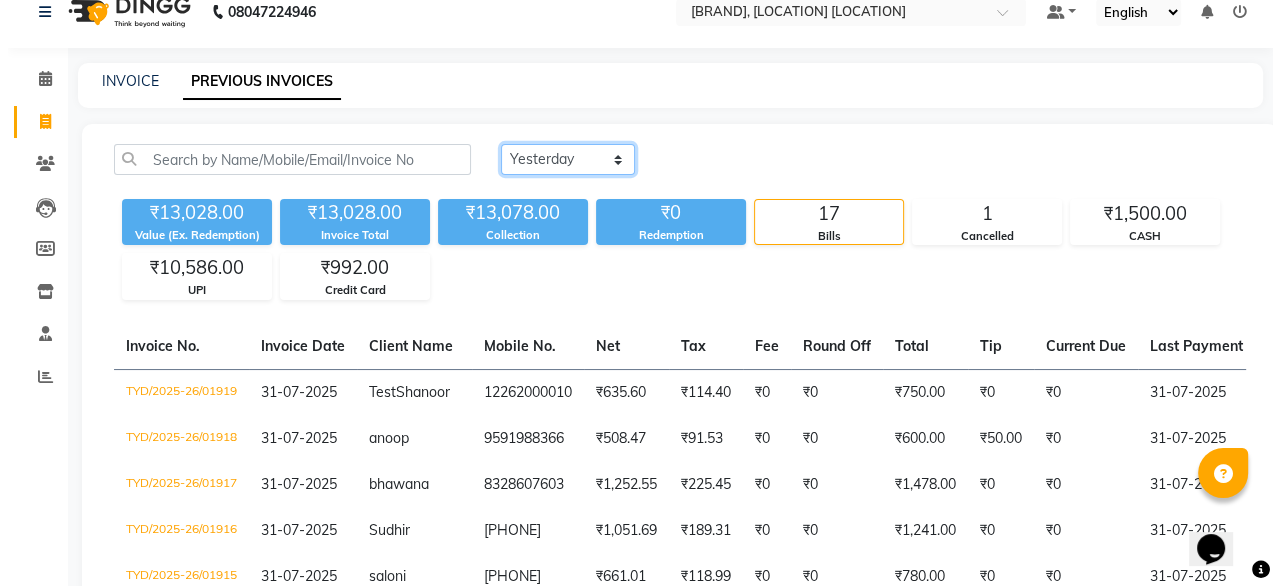 scroll, scrollTop: 0, scrollLeft: 0, axis: both 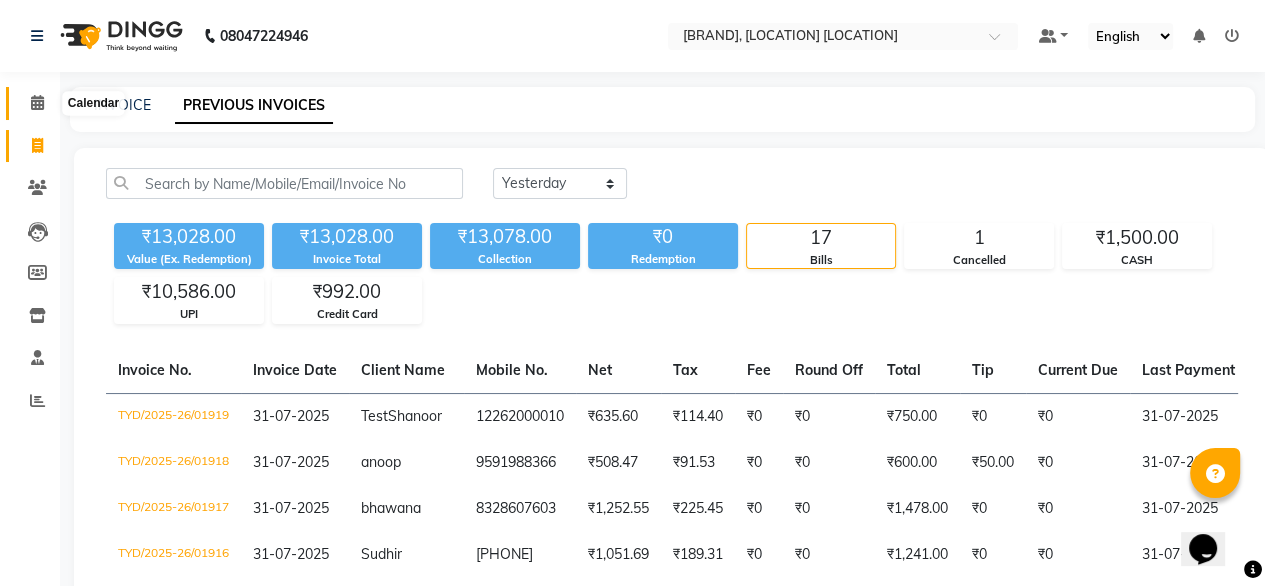 click 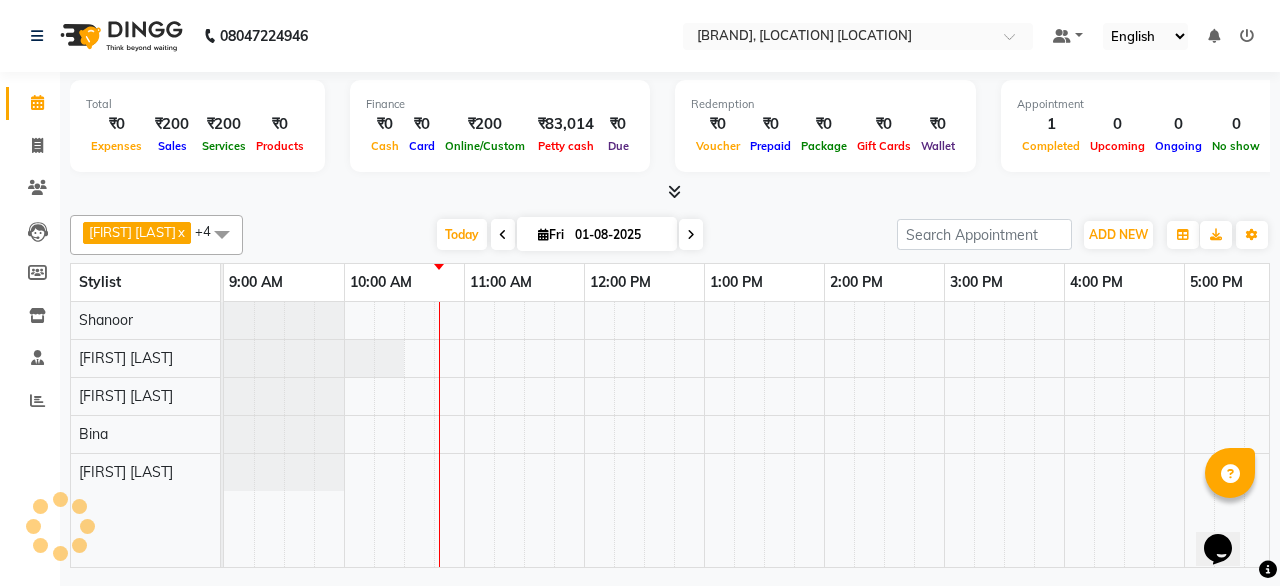 scroll, scrollTop: 0, scrollLeft: 0, axis: both 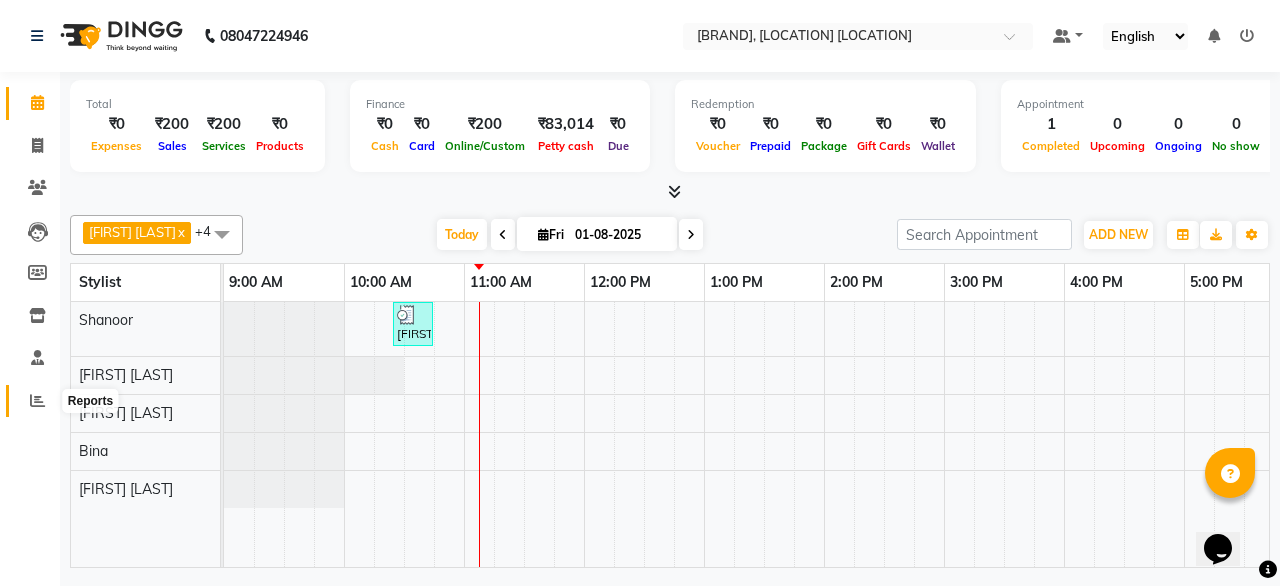 click 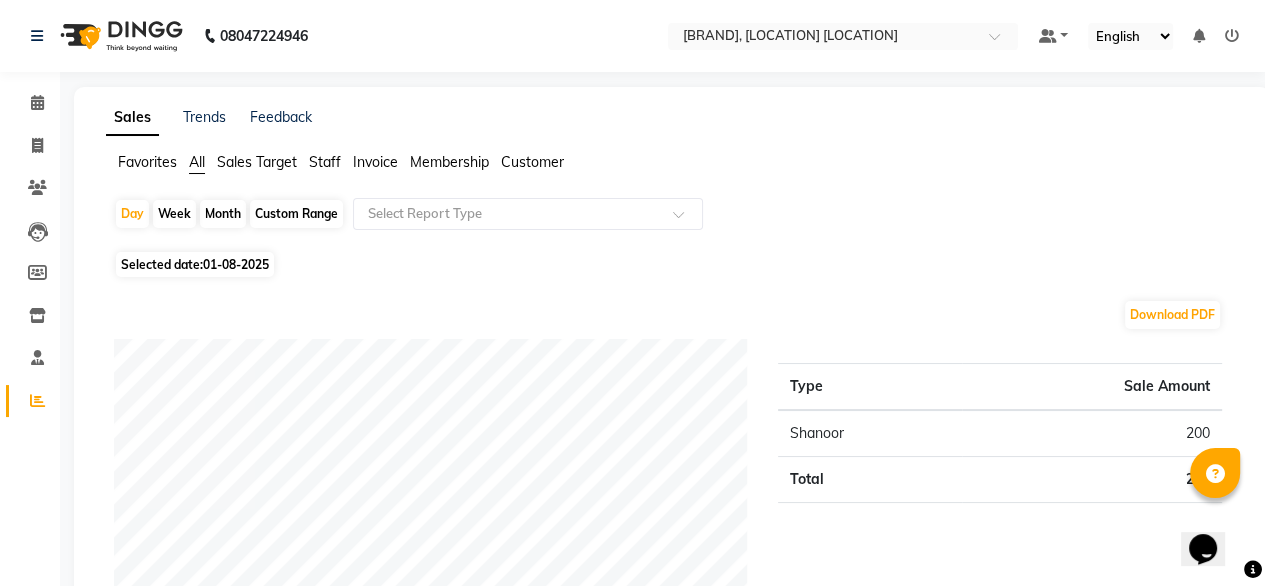 click on "Month" 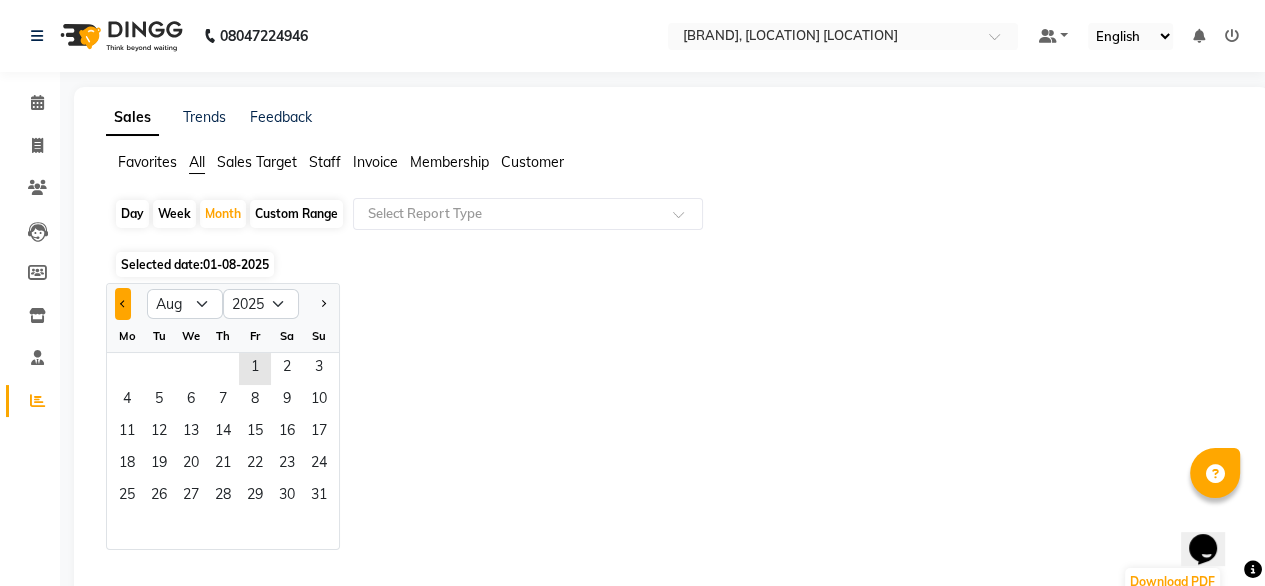 click 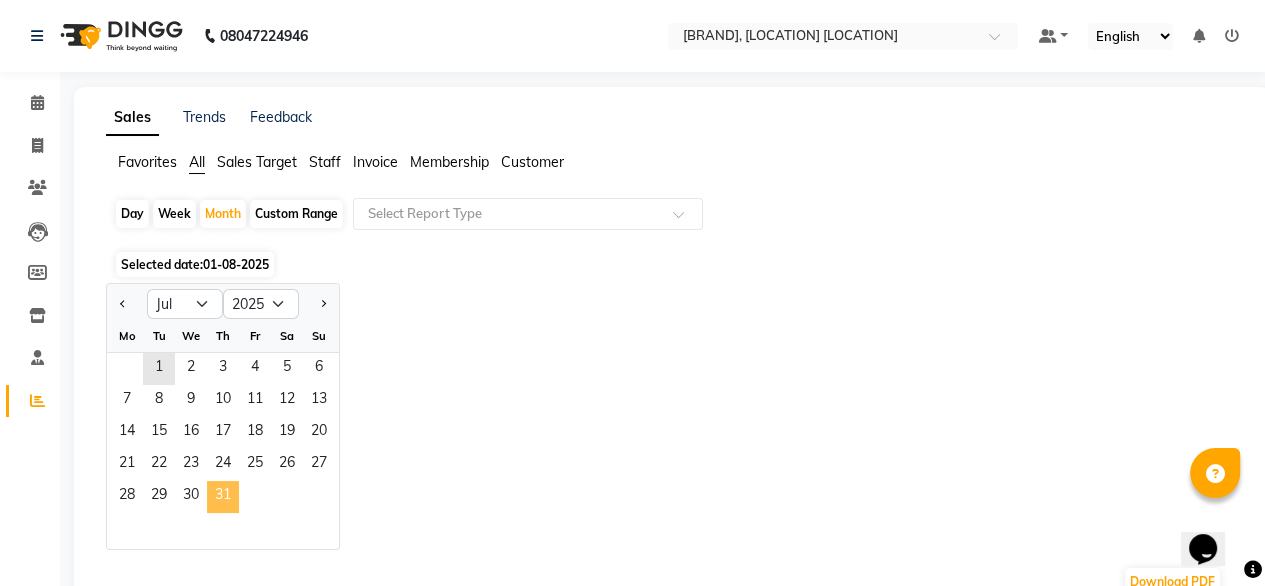 click on "31" 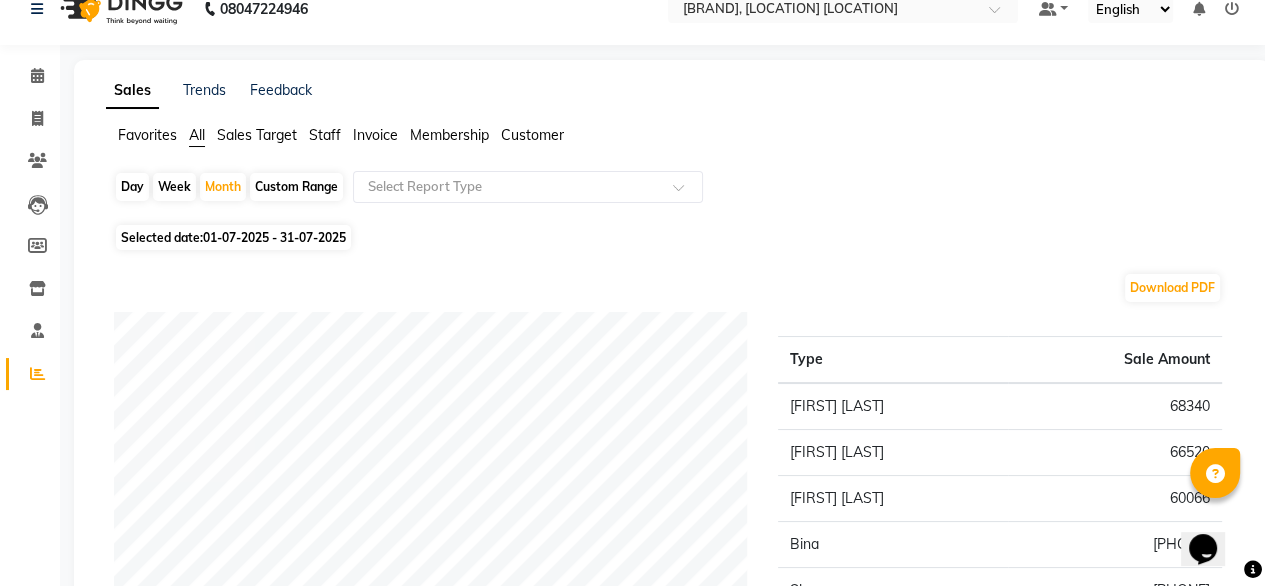 scroll, scrollTop: 24, scrollLeft: 0, axis: vertical 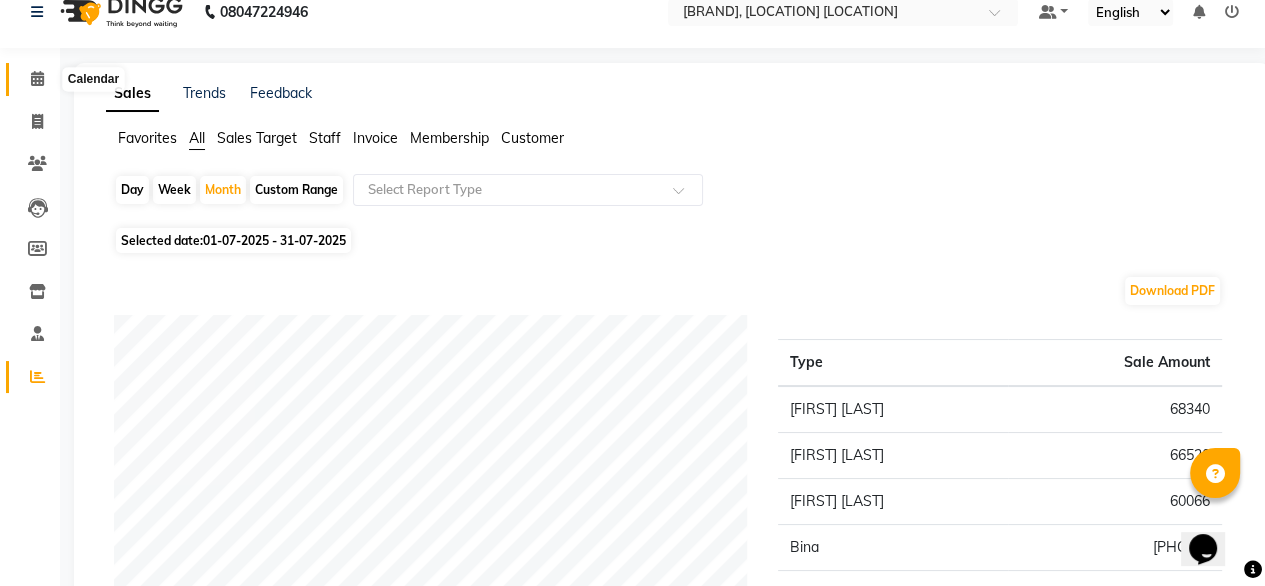 click 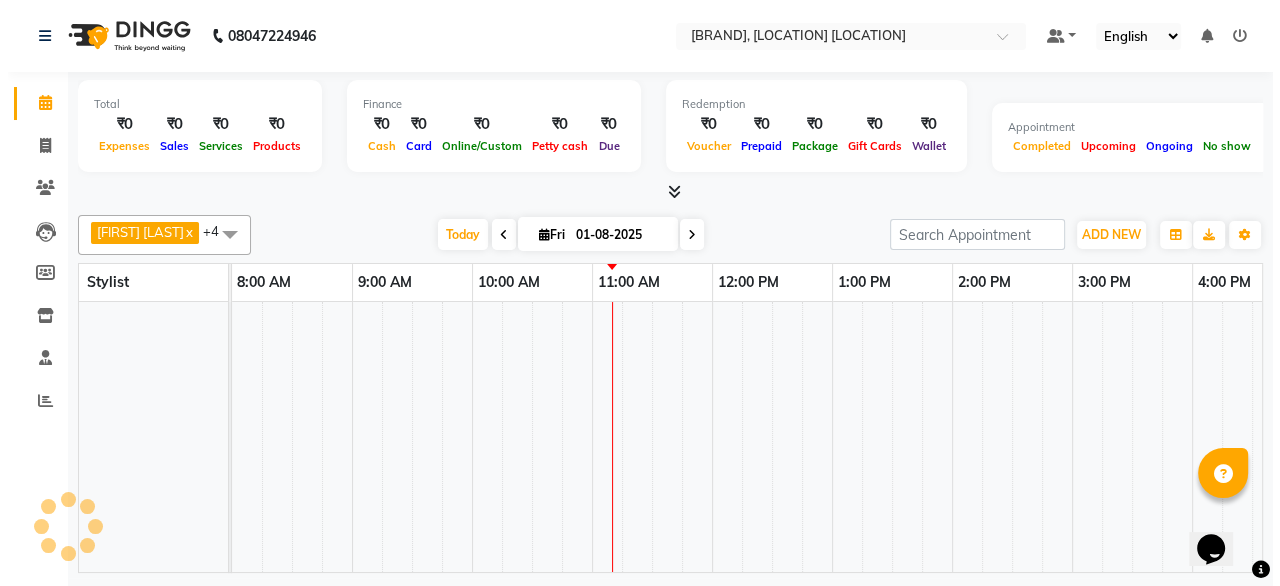 scroll, scrollTop: 0, scrollLeft: 0, axis: both 